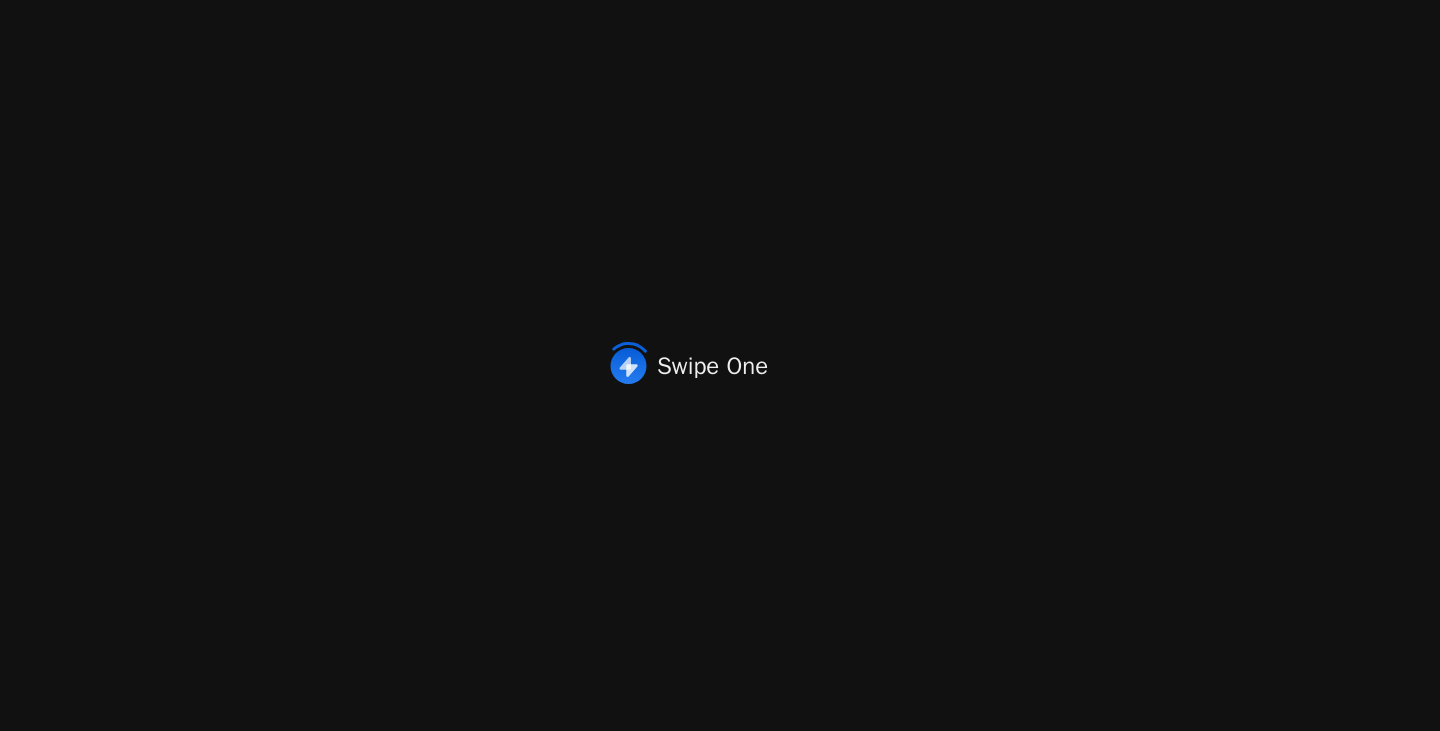 scroll, scrollTop: 0, scrollLeft: 0, axis: both 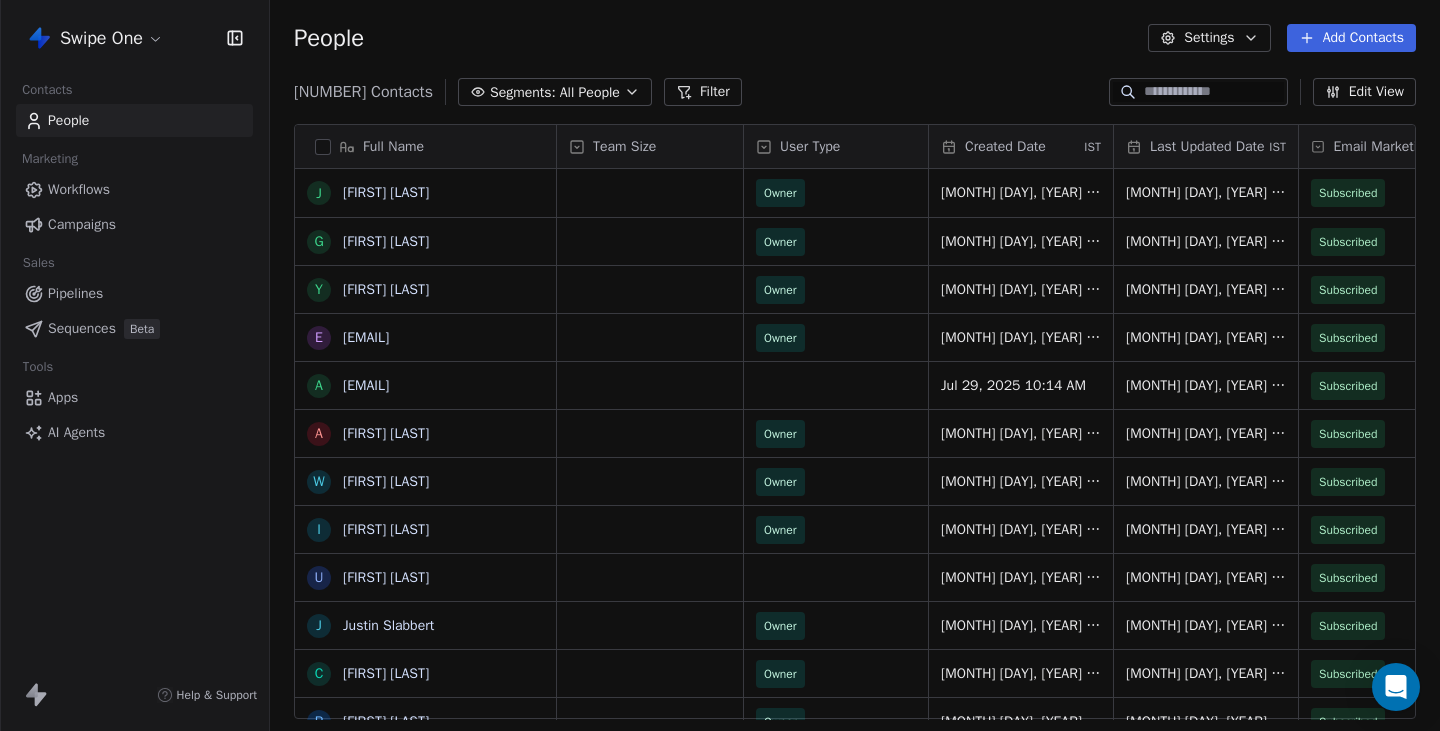 click on "Swipe One Contacts People Marketing Workflows Campaigns Sales Pipelines Sequences Beta Tools Apps AI Agents Help & Support People Settings Add Contacts [NUMBER] Contacts Segments: All People Filter Edit View Tag Add to Sequence Export Full Name J [FIRST] [LAST] G [FIRST] [LAST] Y [FIRST] [LAST] e [EMAIL] A [FIRST] [LAST] W [FIRST] [LAST] I [FIRST] [LAST] U [FIRST] [LAST] J [FIRST] [LAST] C [FIRST] [LAST] r [EMAIL] n [EMAIL] A [FIRST] [LAST] D [FIRST] [LAST] D [FIRST] [LAST] r [EMAIL] t [EMAIL] j [EMAIL] S [FIRST] [LAST] E [FIRST] [LAST] b [FIRST] [LAST] N [FIRST] [LAST] E [FIRST] [LAST] W [FIRST] [LAST] r [EMAIL] s [EMAIL] Team Size User Type Created Date IST Last Updated Date IST Email Marketing Consent Email Verification Status Use Case Subscription Status Owner [MONTH] [DAY], [YEAR] [TIME] [AM/PM] [MONTH] [DAY], [YEAR] [TIME] [AM/PM]" at bounding box center [720, 365] 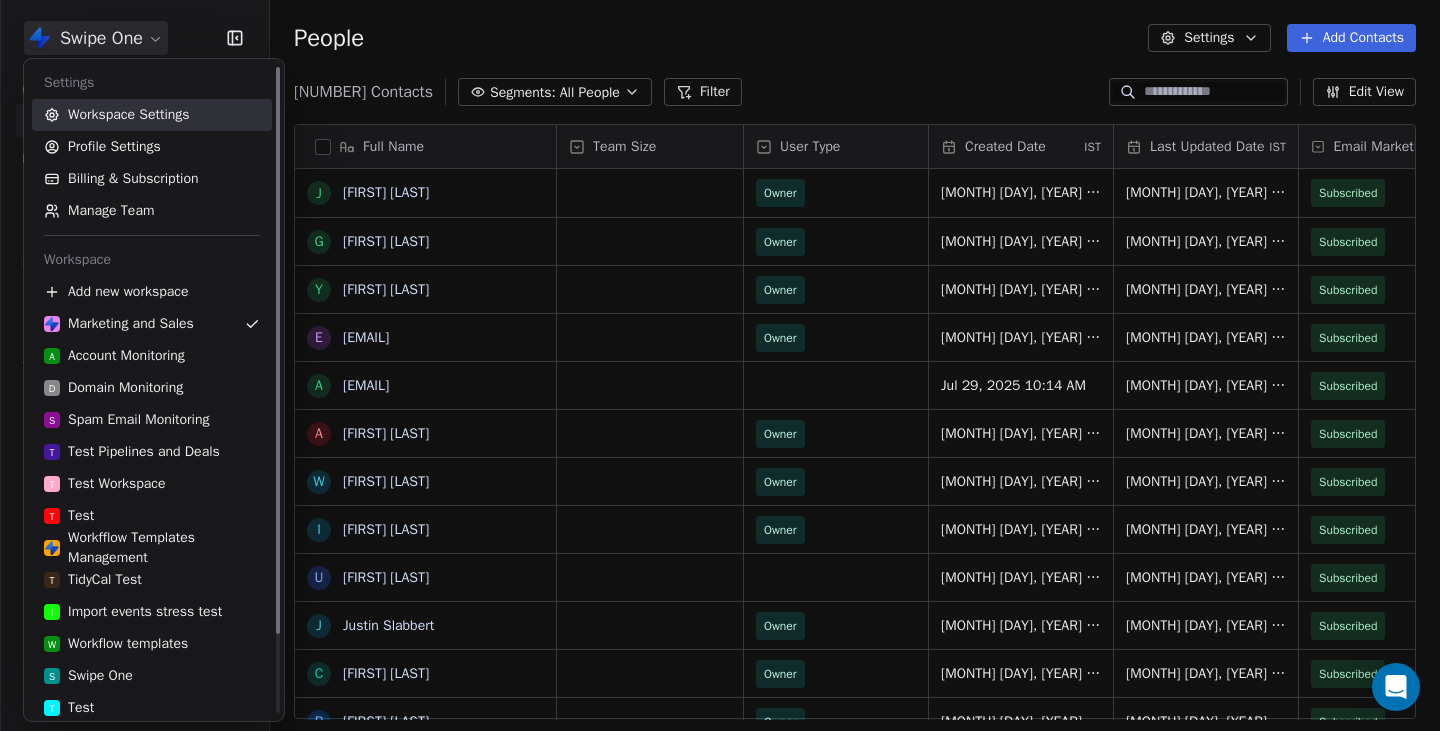click on "Workspace Settings" at bounding box center [152, 115] 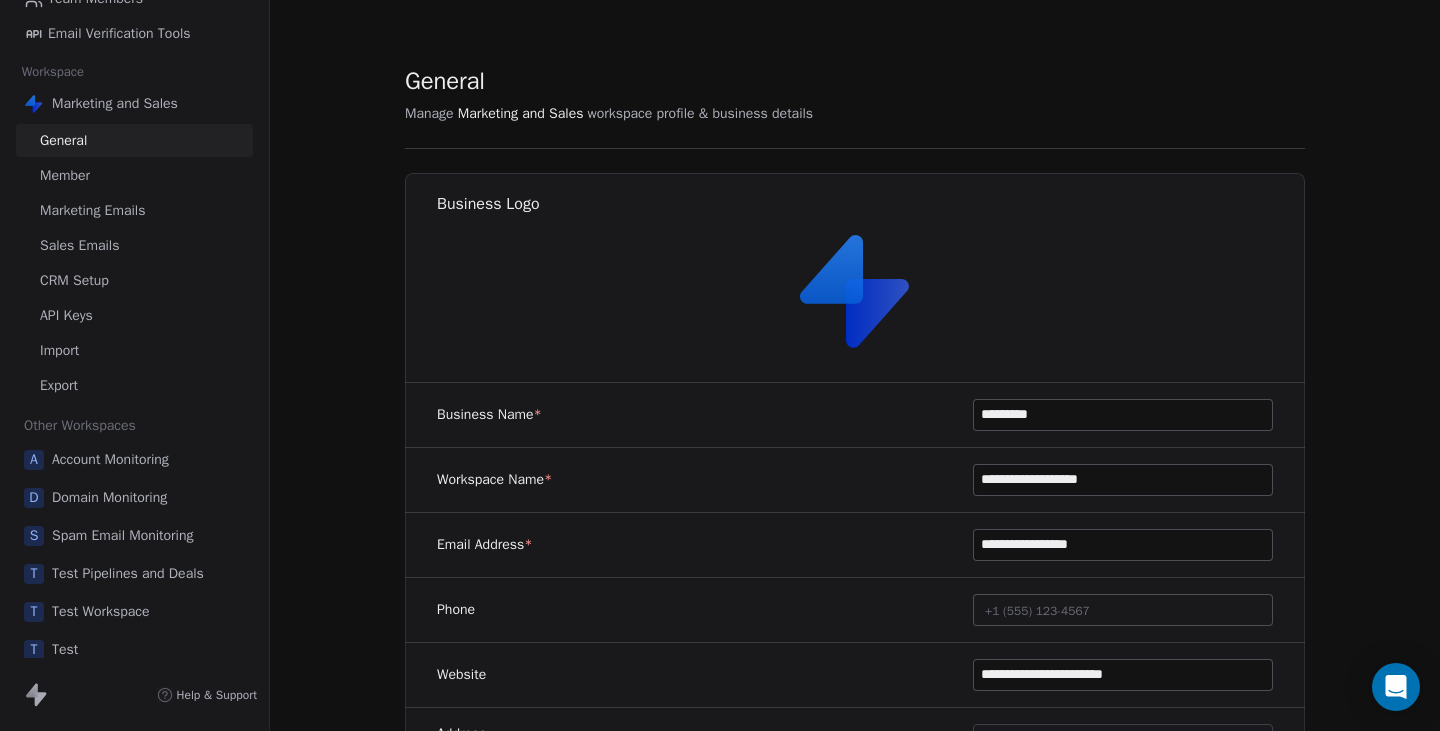 scroll, scrollTop: 442, scrollLeft: 0, axis: vertical 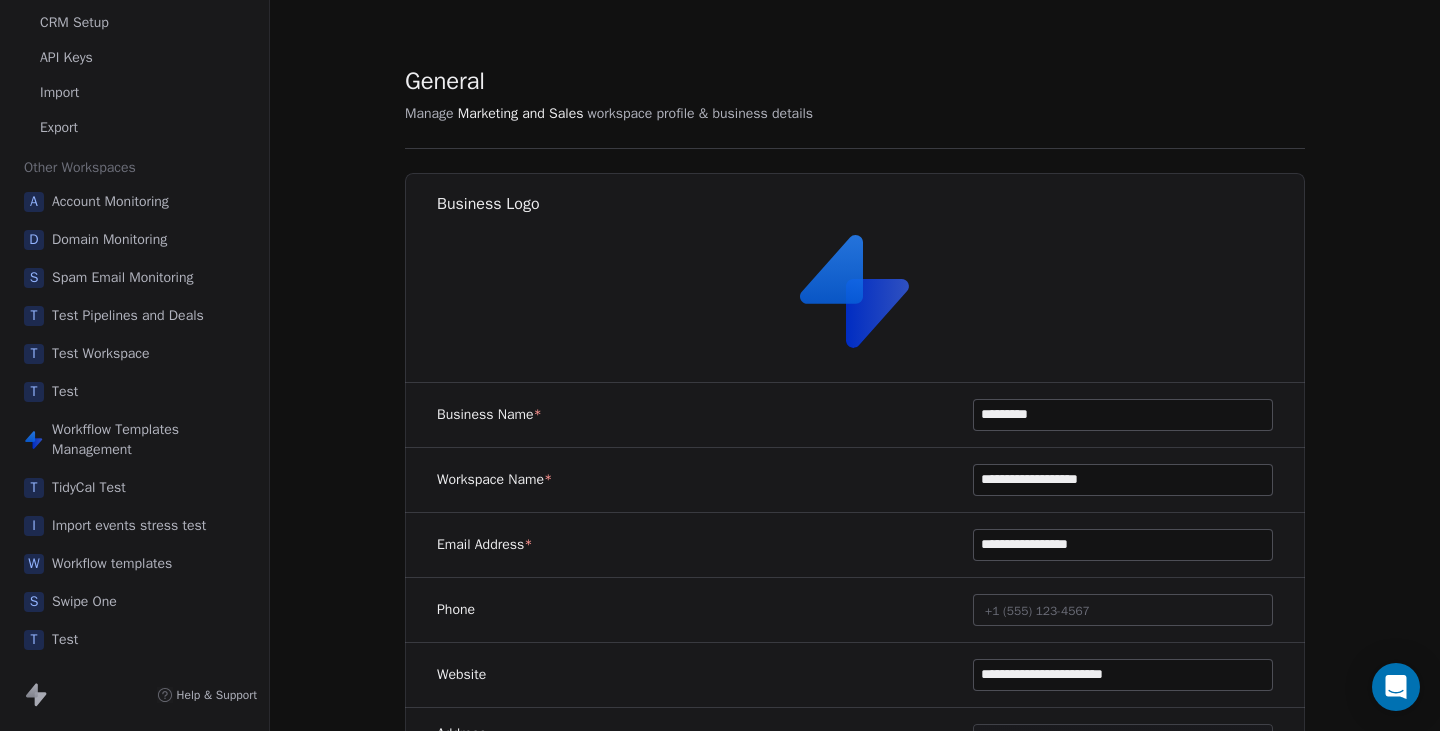 click on "Domain Monitoring" at bounding box center [109, 240] 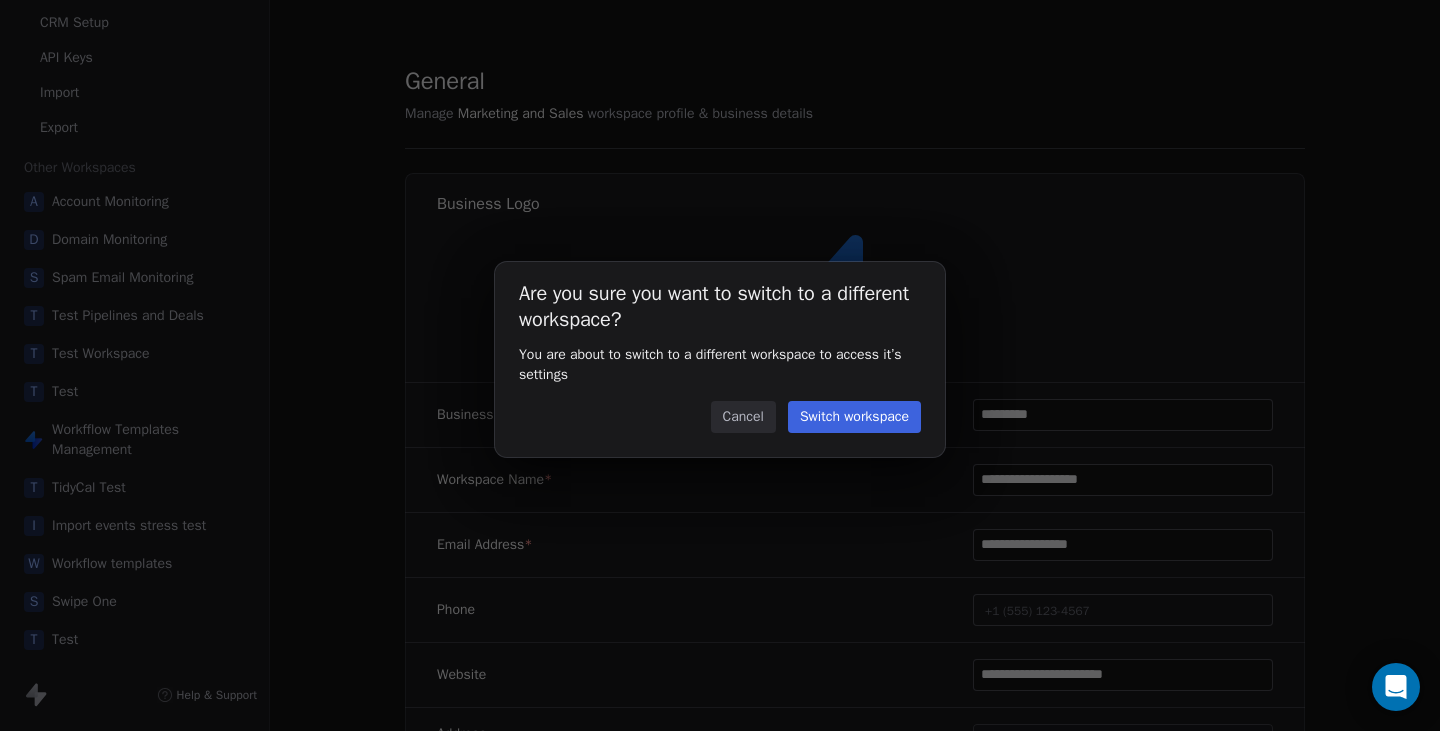 click on "Cancel" at bounding box center [743, 417] 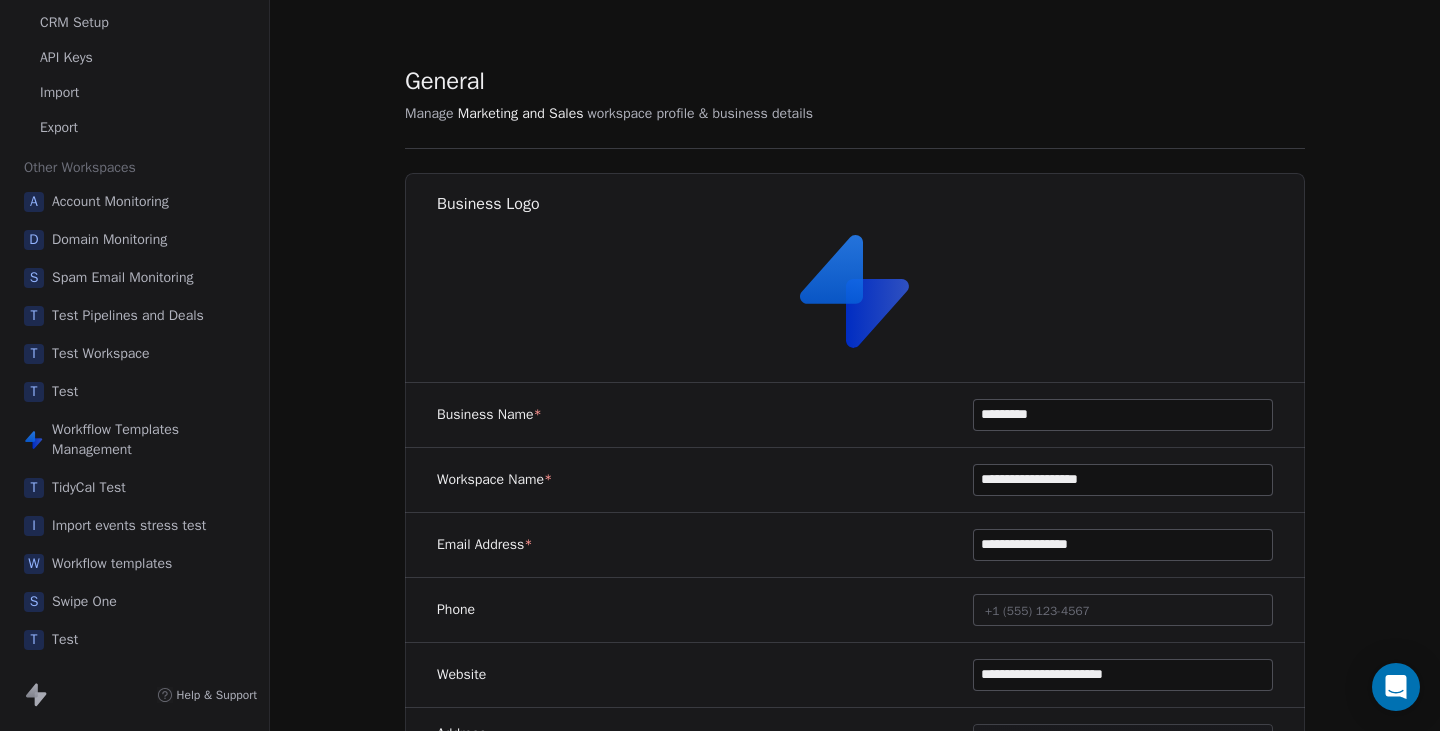 click on "Domain Monitoring" at bounding box center (109, 240) 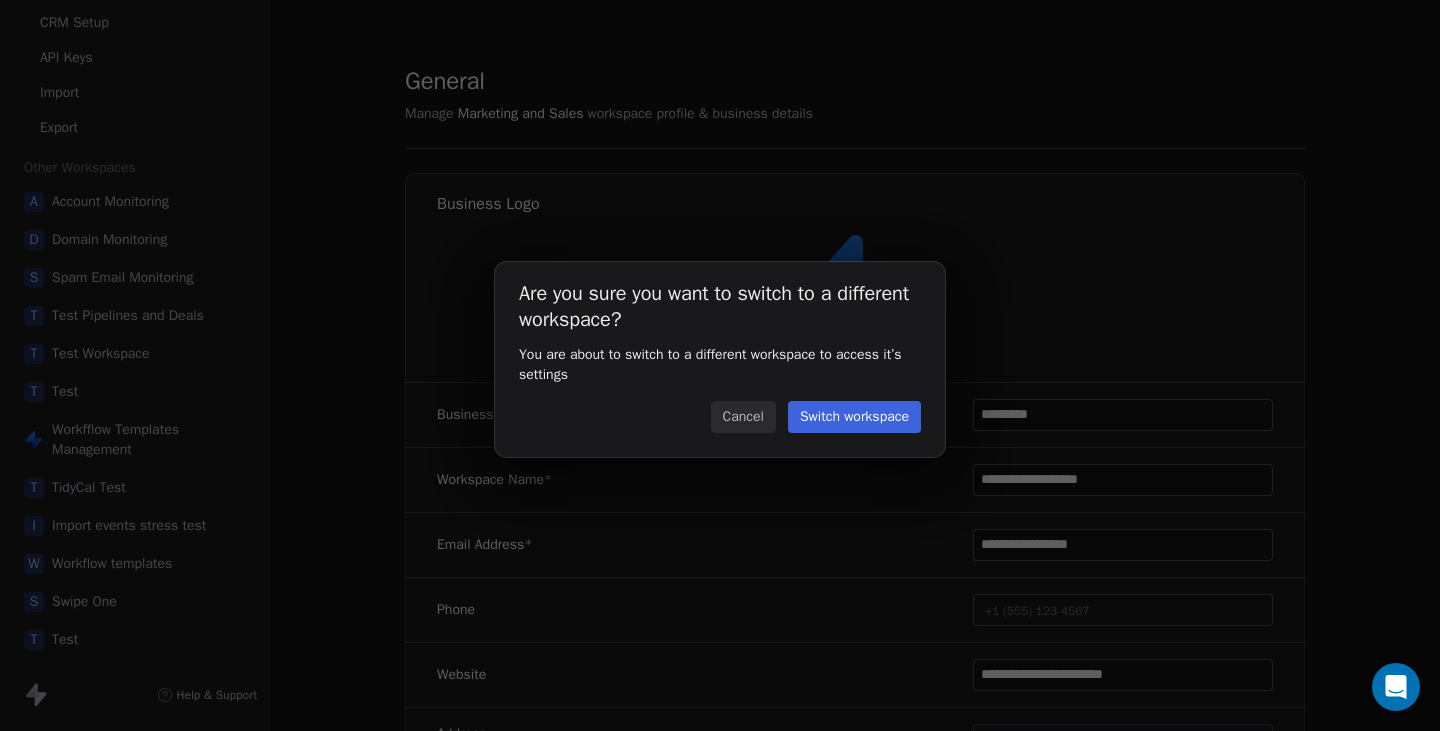 click on "Switch workspace" at bounding box center (854, 417) 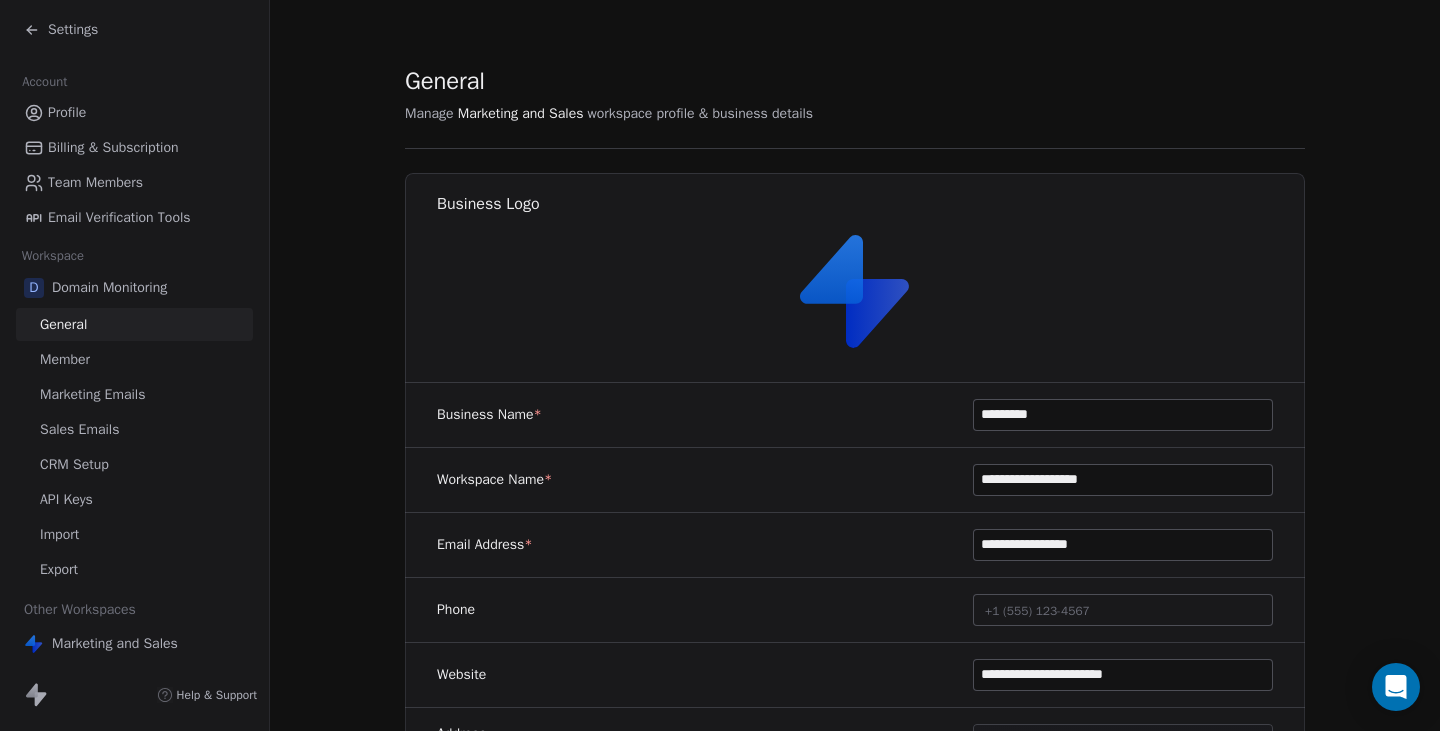 type on "**********" 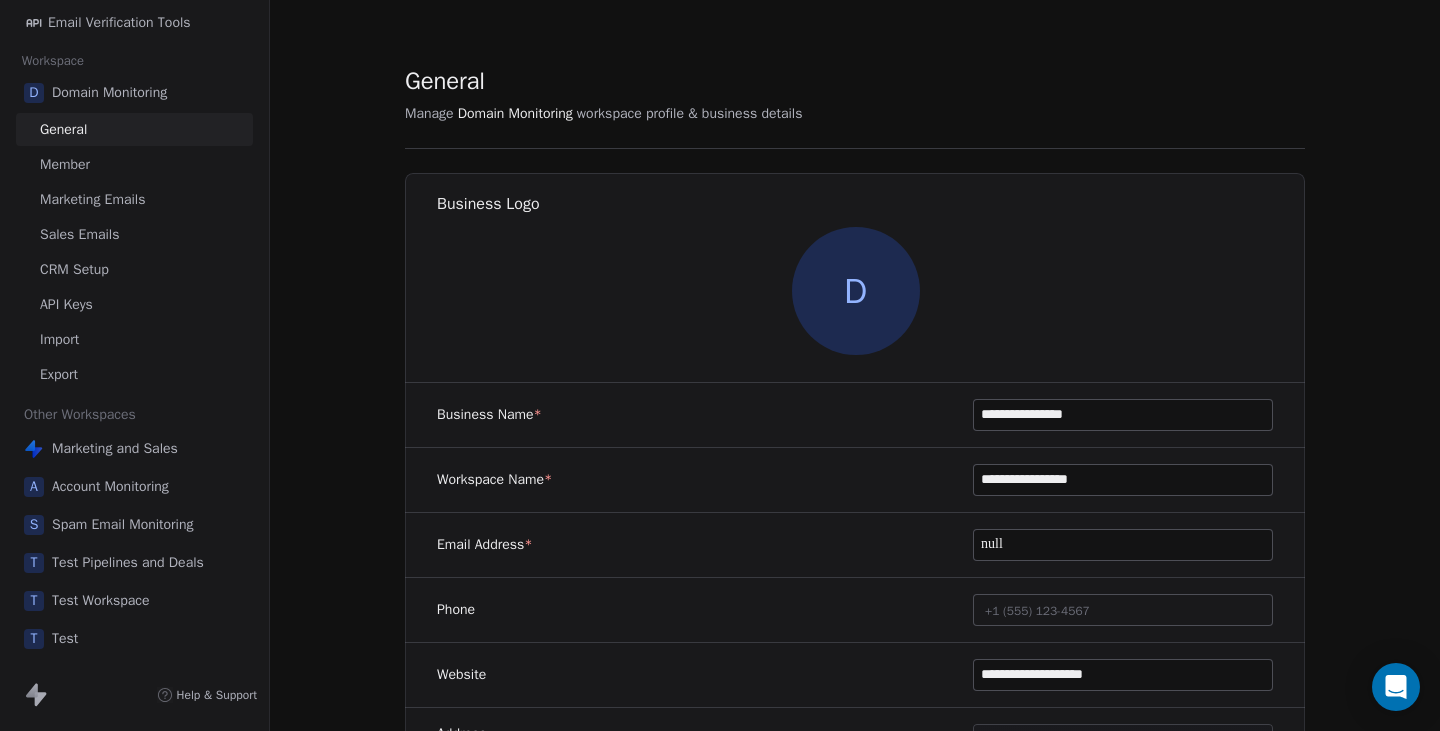 scroll, scrollTop: 0, scrollLeft: 0, axis: both 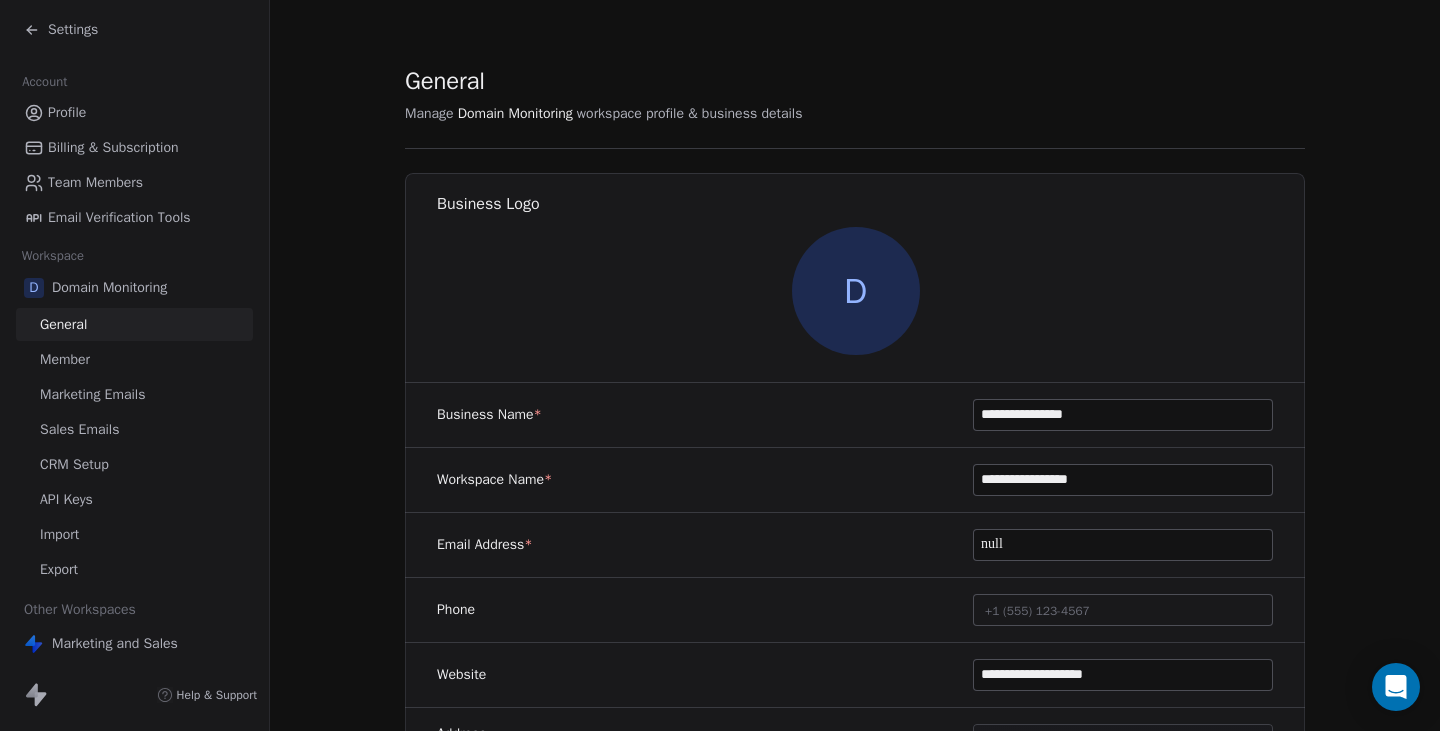 click on "Marketing Emails" at bounding box center [92, 394] 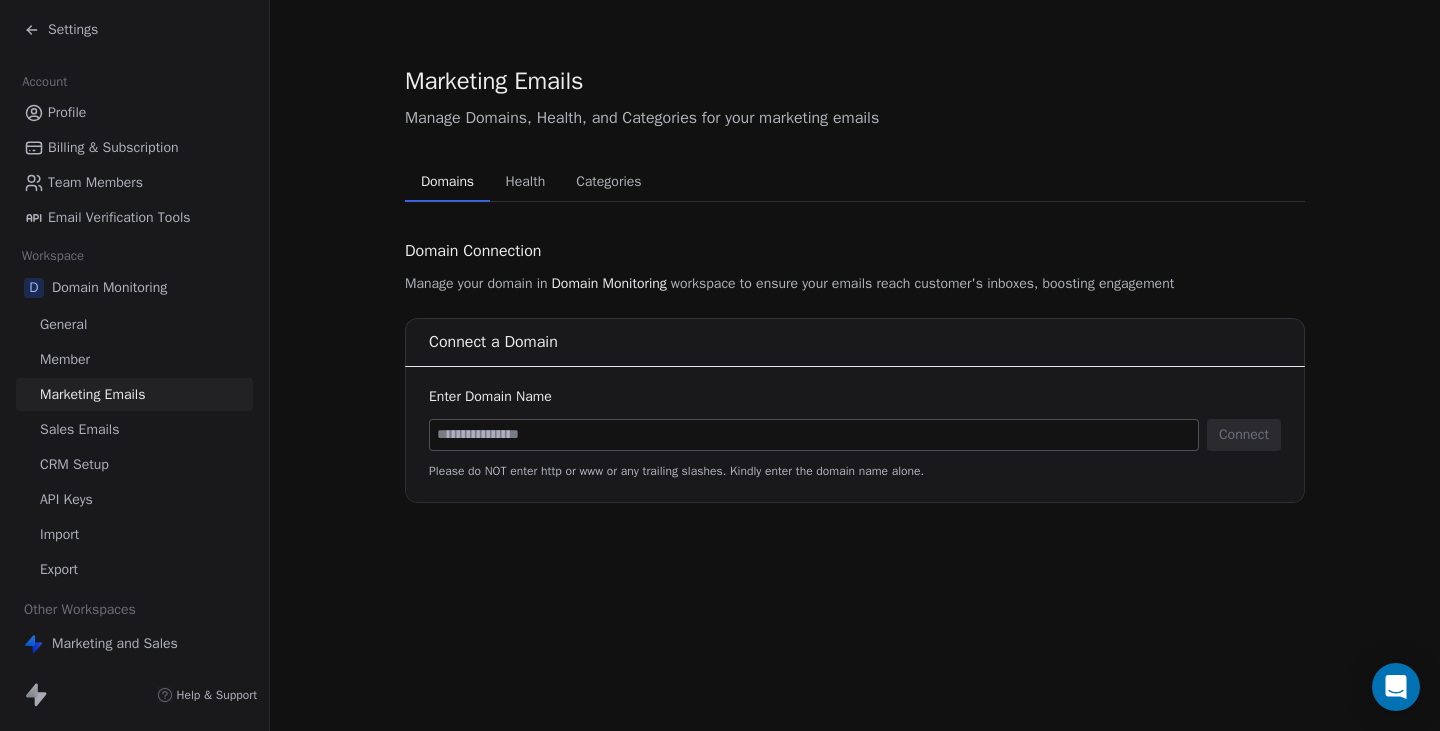 click on "Settings" at bounding box center [73, 30] 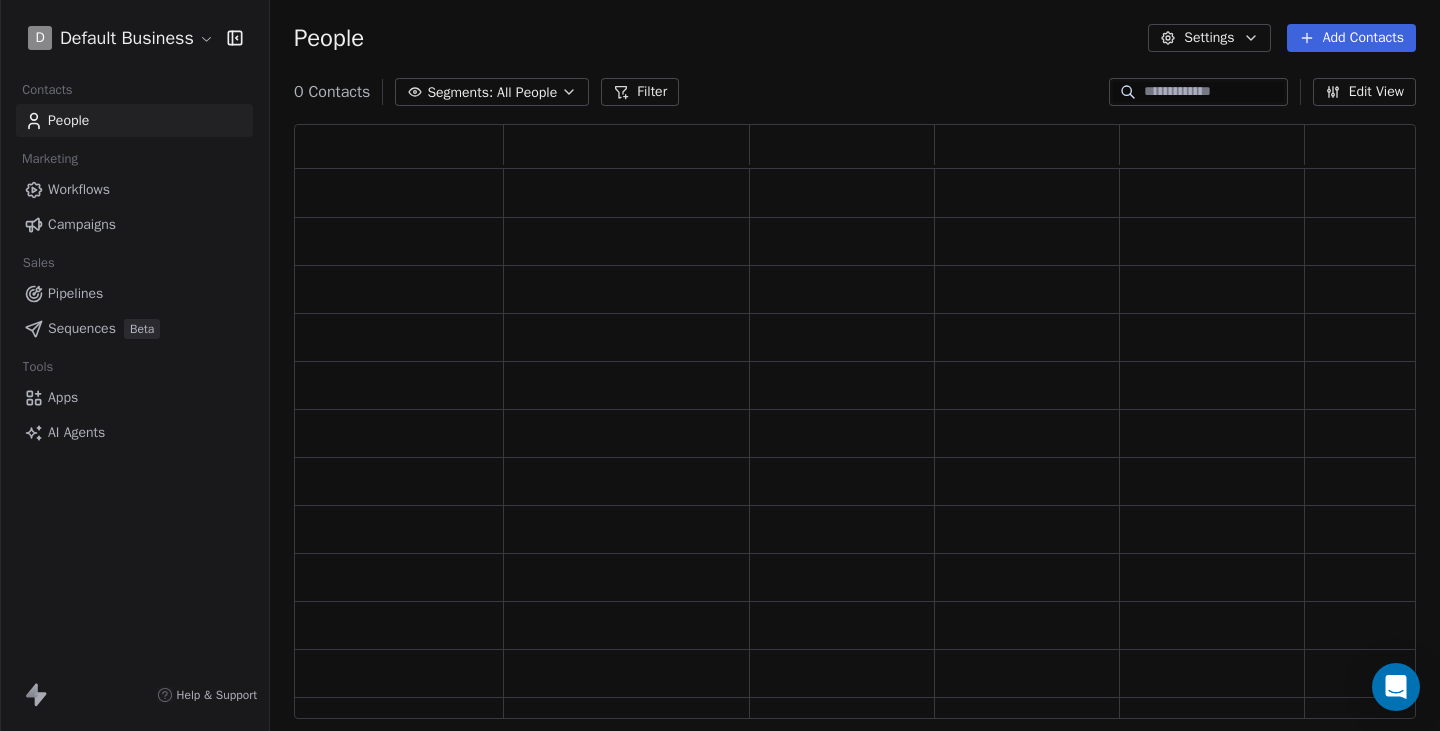 scroll, scrollTop: 0, scrollLeft: 1, axis: horizontal 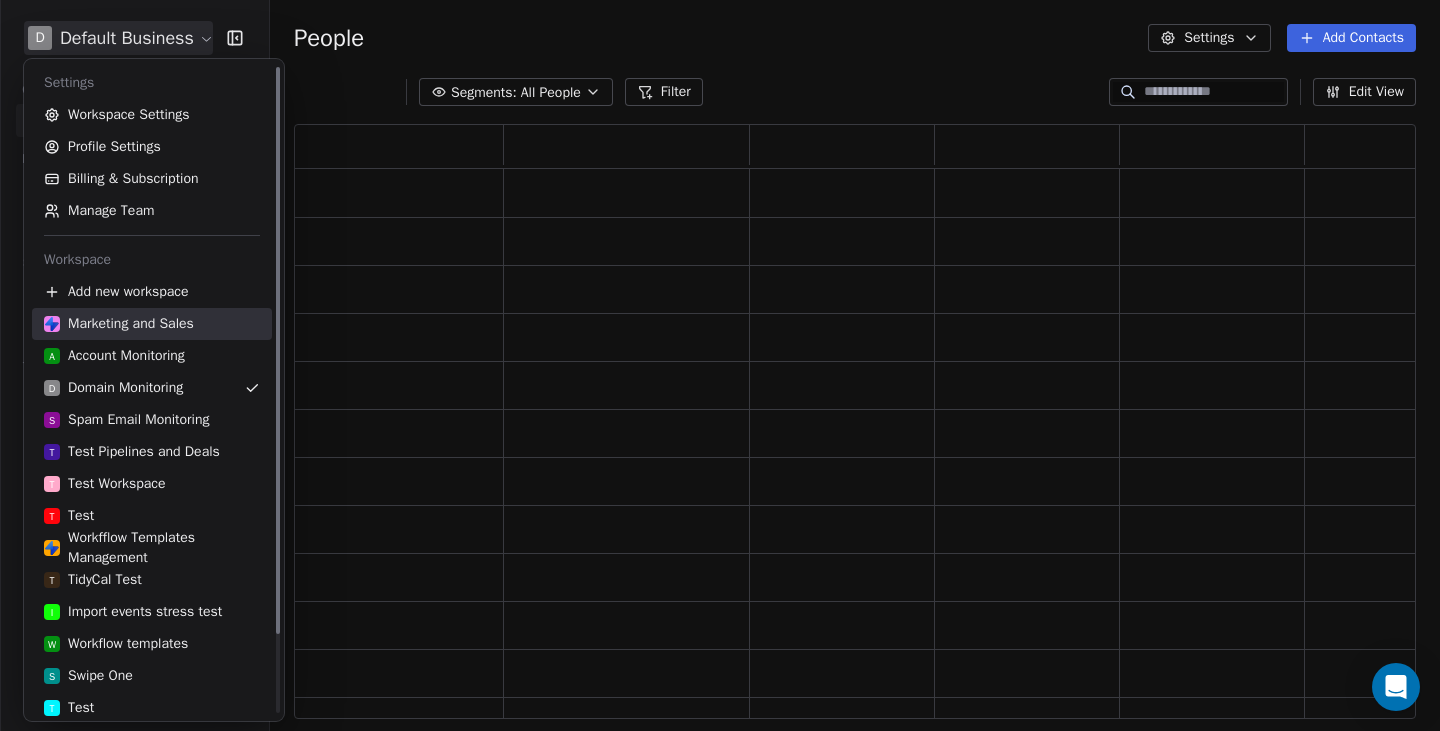 click on "Marketing and Sales" at bounding box center (119, 324) 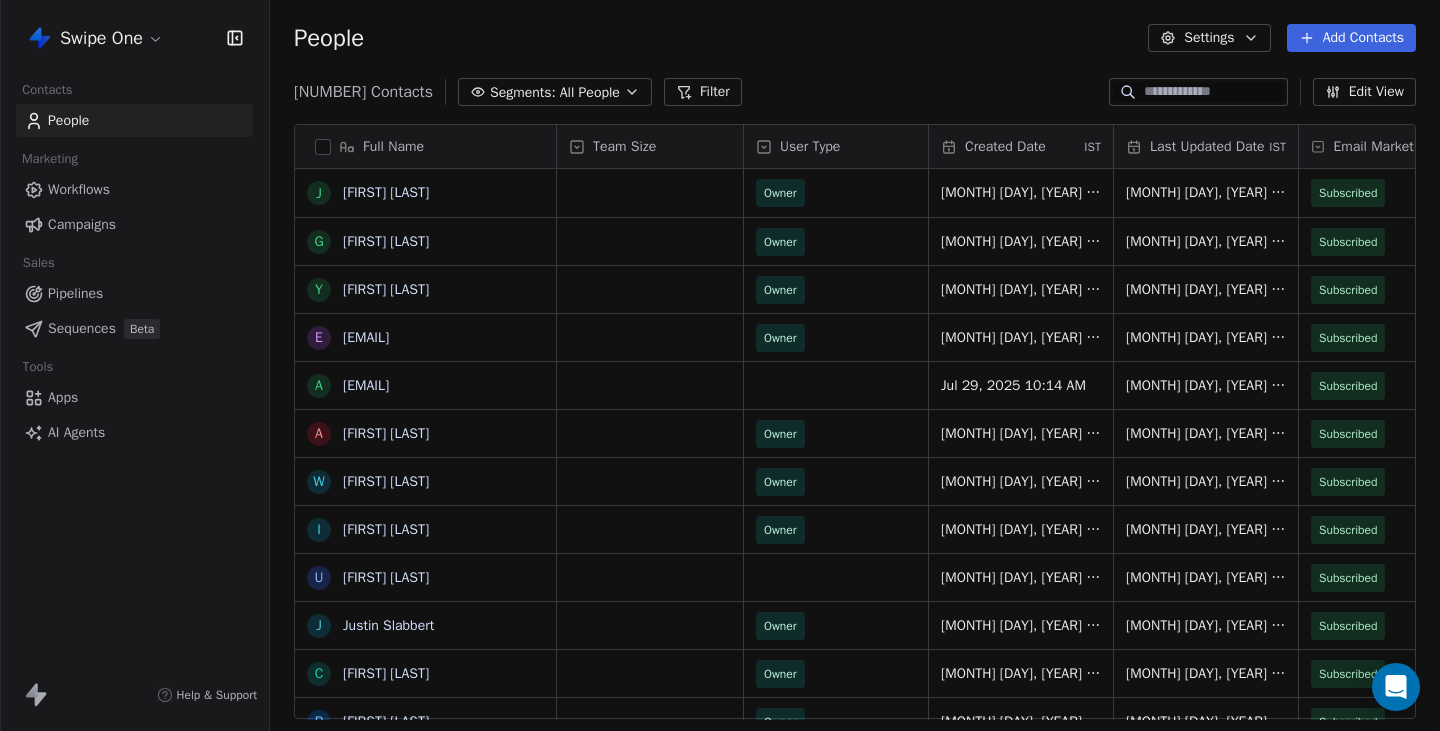 scroll, scrollTop: 0, scrollLeft: 1, axis: horizontal 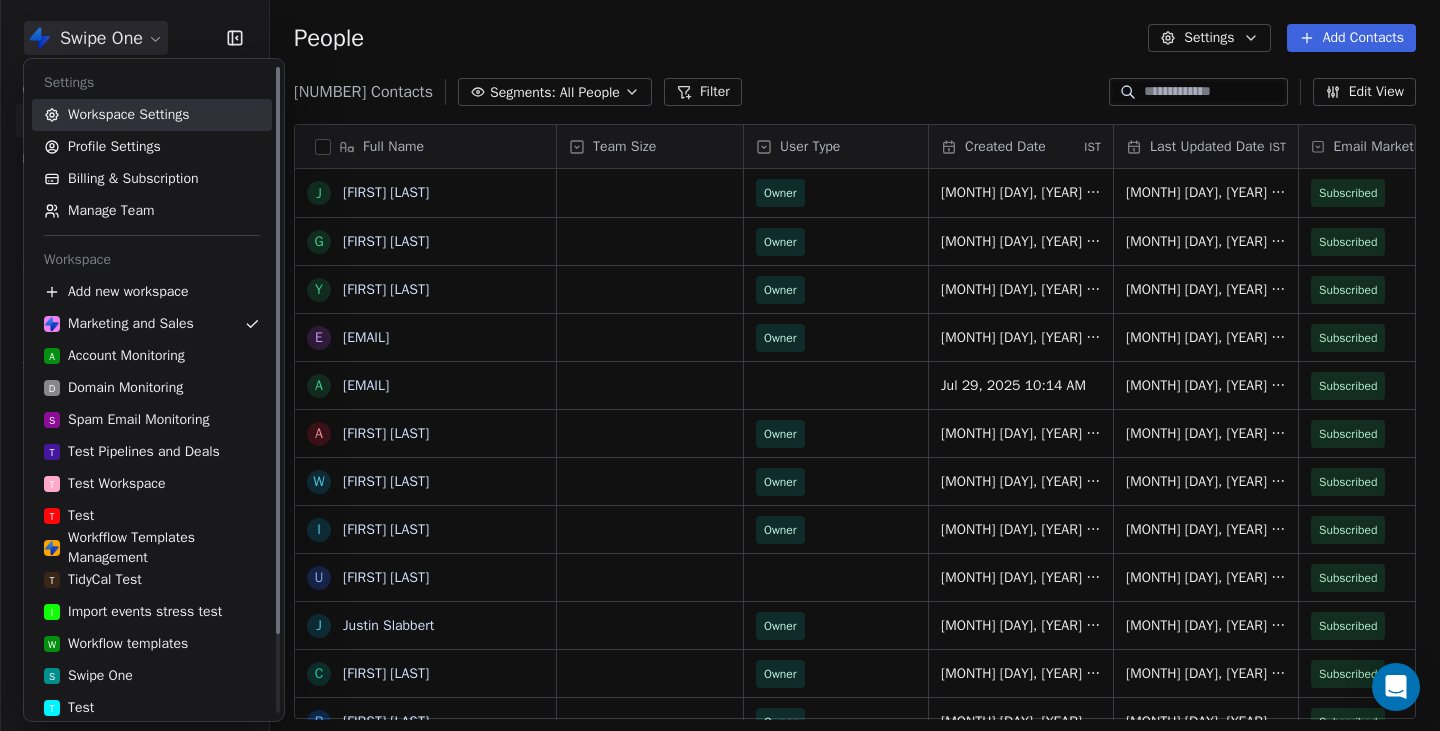 click on "Workspace Settings" at bounding box center (152, 115) 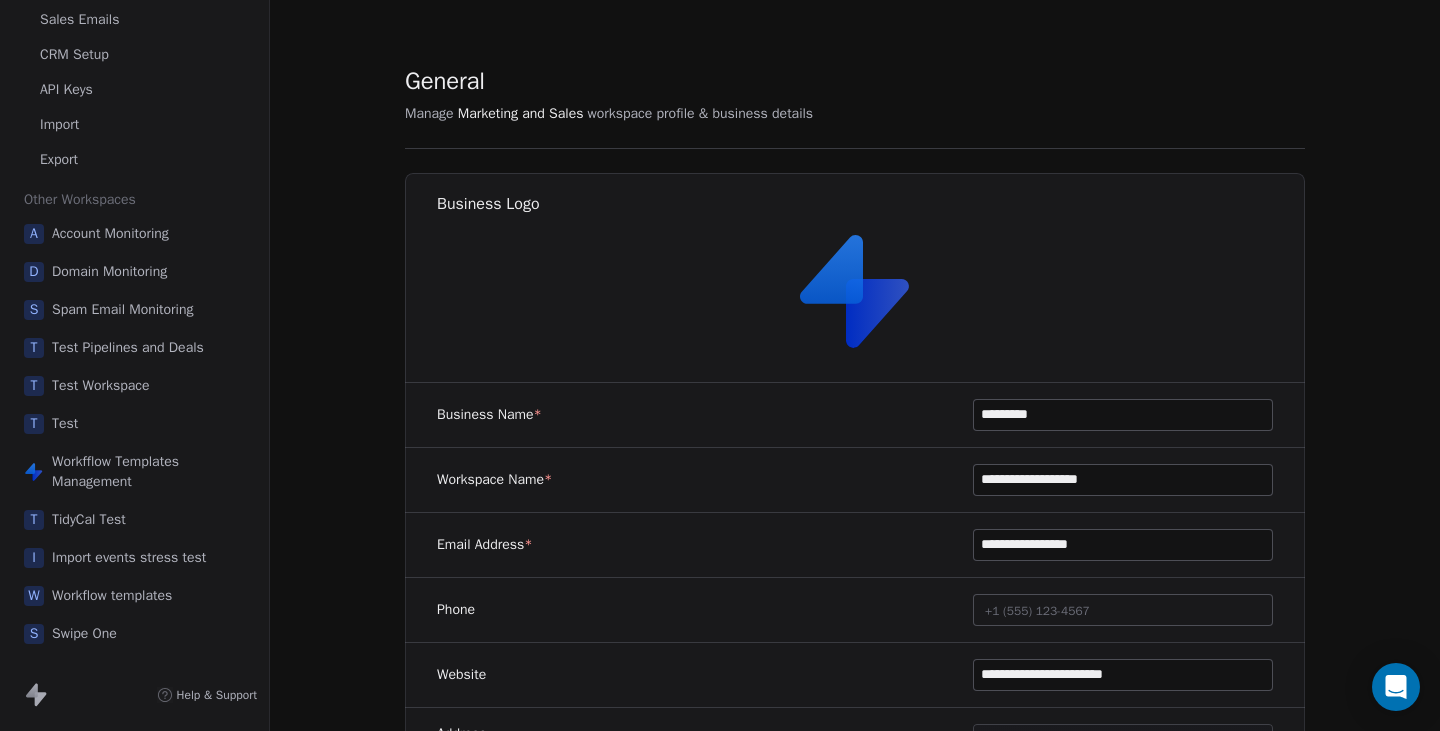 scroll, scrollTop: 442, scrollLeft: 0, axis: vertical 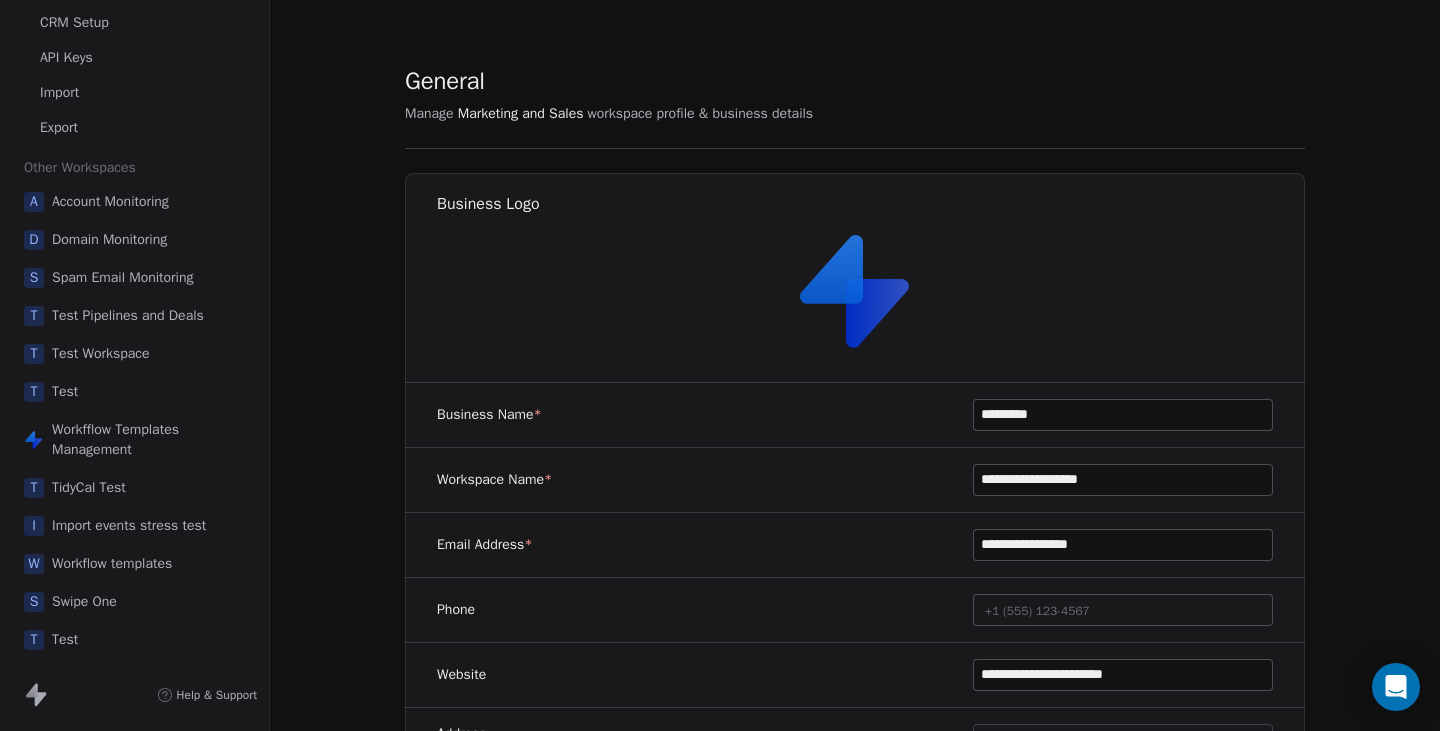 click on "Domain Monitoring" at bounding box center [109, 240] 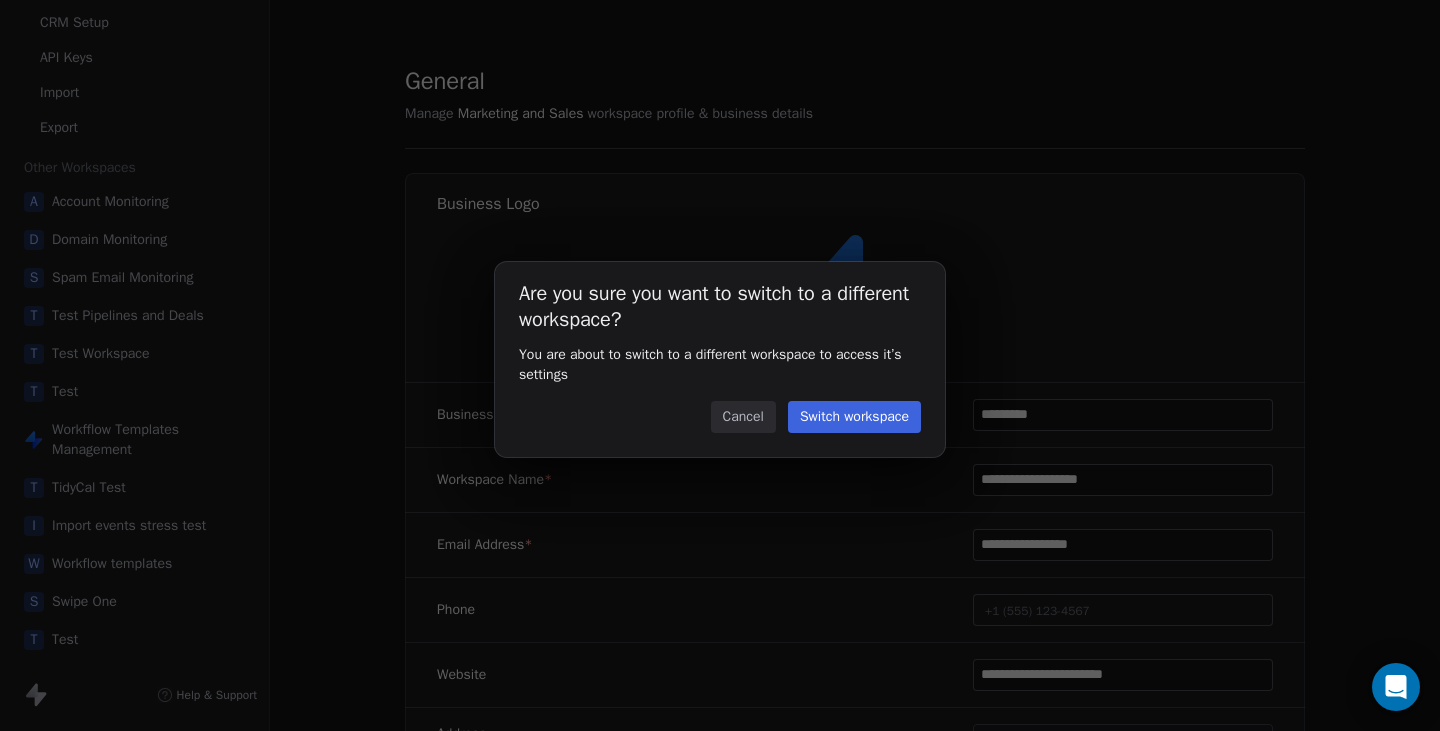 click on "Cancel" at bounding box center [743, 417] 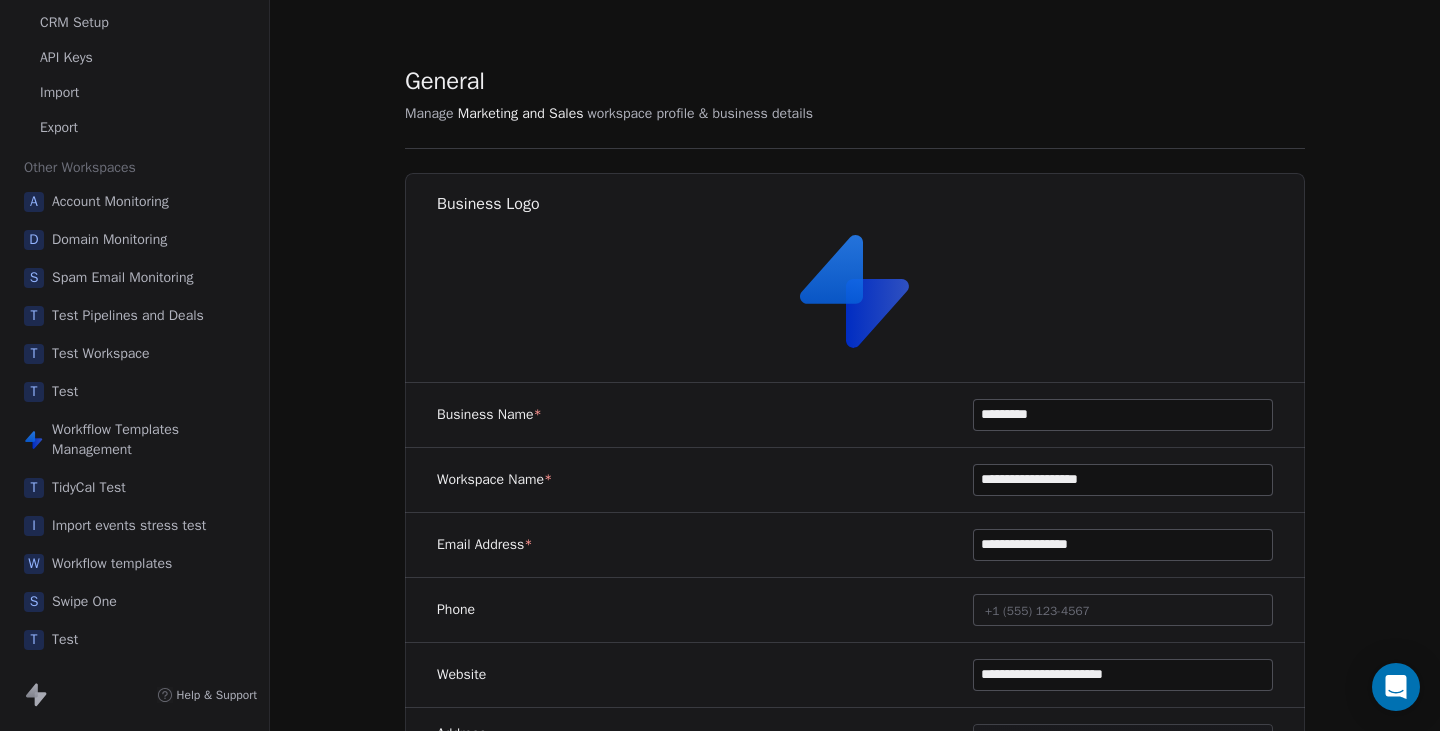 scroll, scrollTop: 0, scrollLeft: 0, axis: both 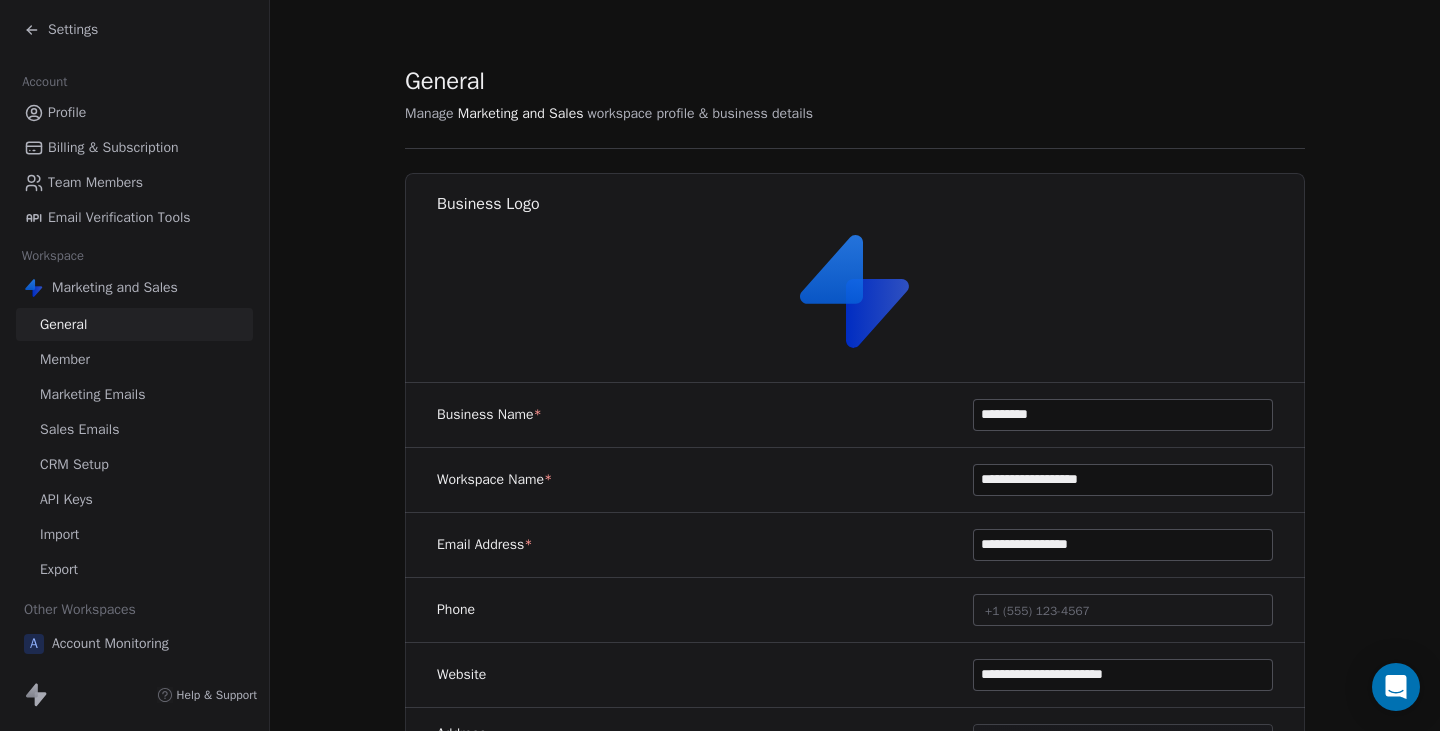 click on "Marketing and Sales" at bounding box center [115, 288] 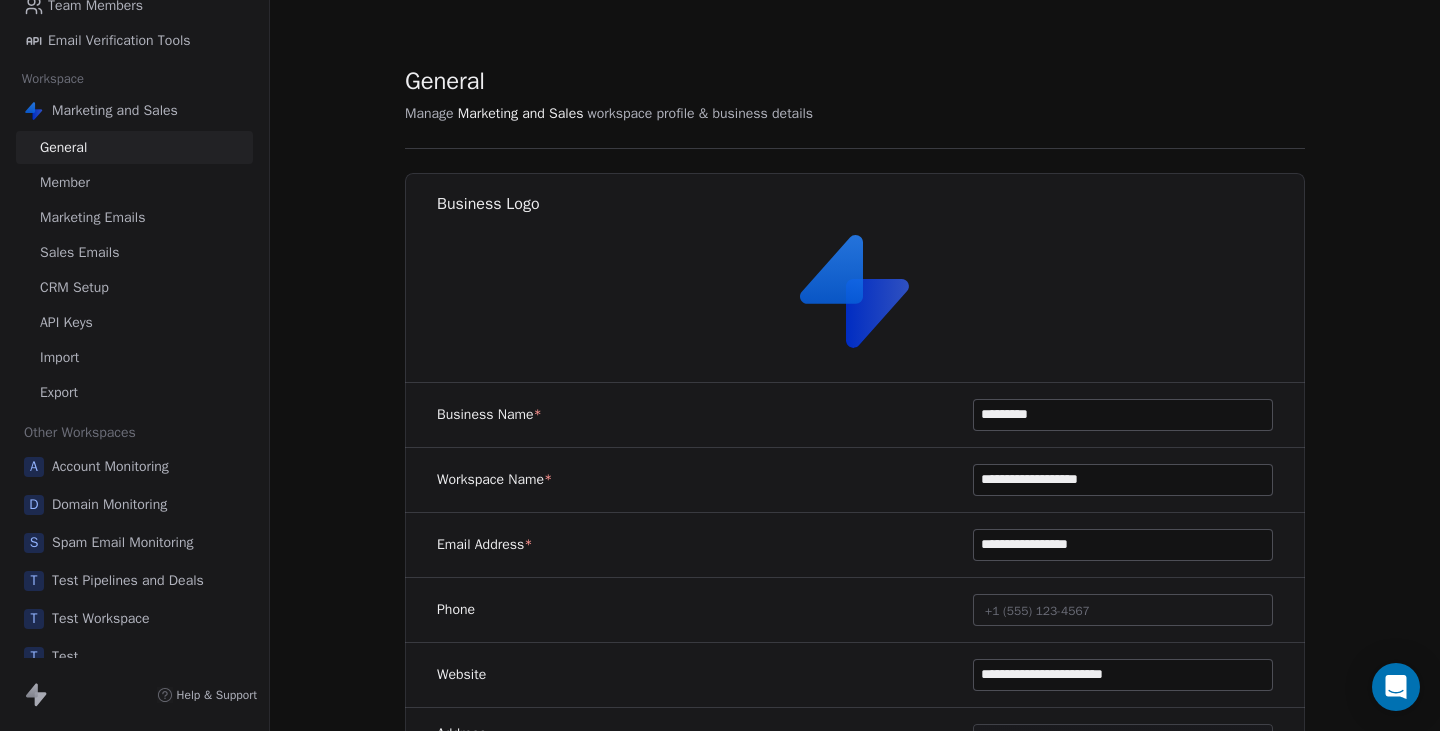 scroll, scrollTop: 221, scrollLeft: 0, axis: vertical 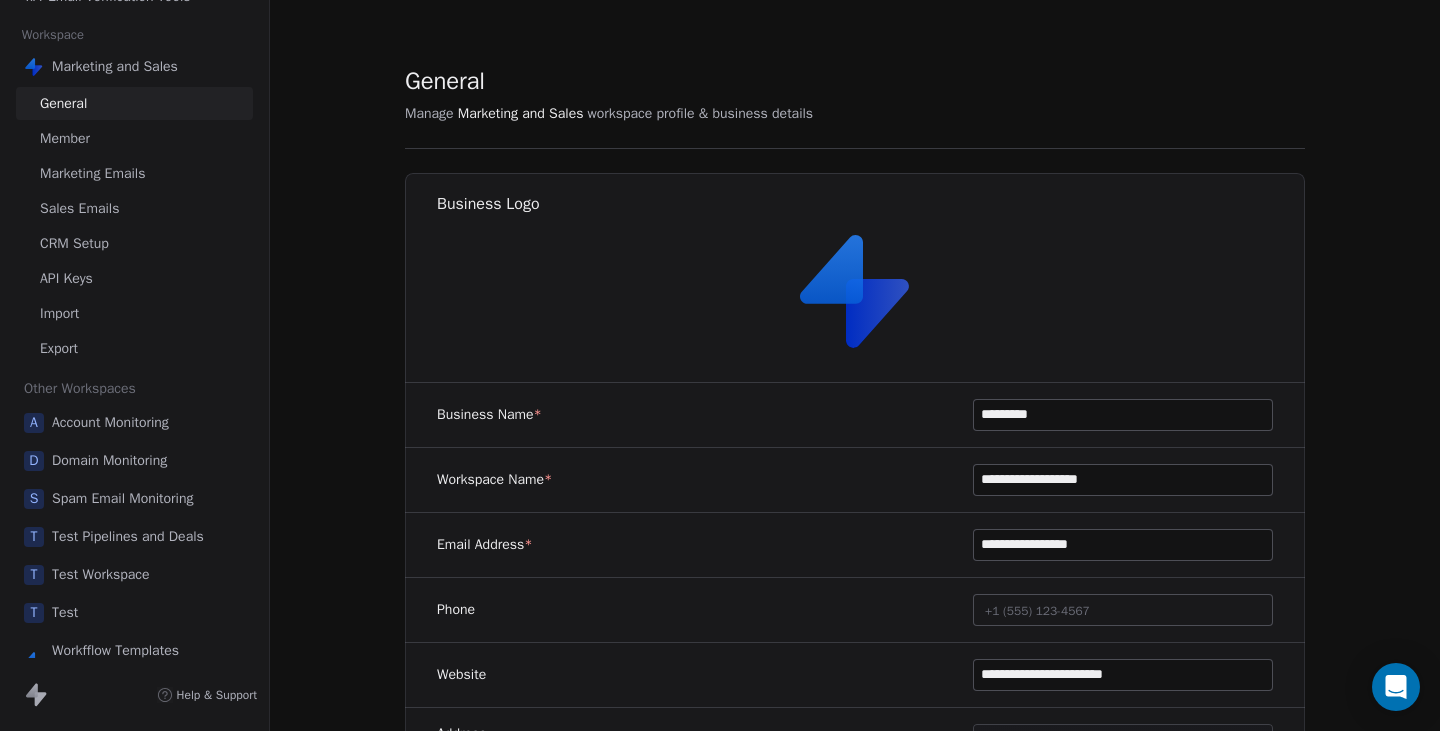 click on "Marketing Emails" at bounding box center [92, 173] 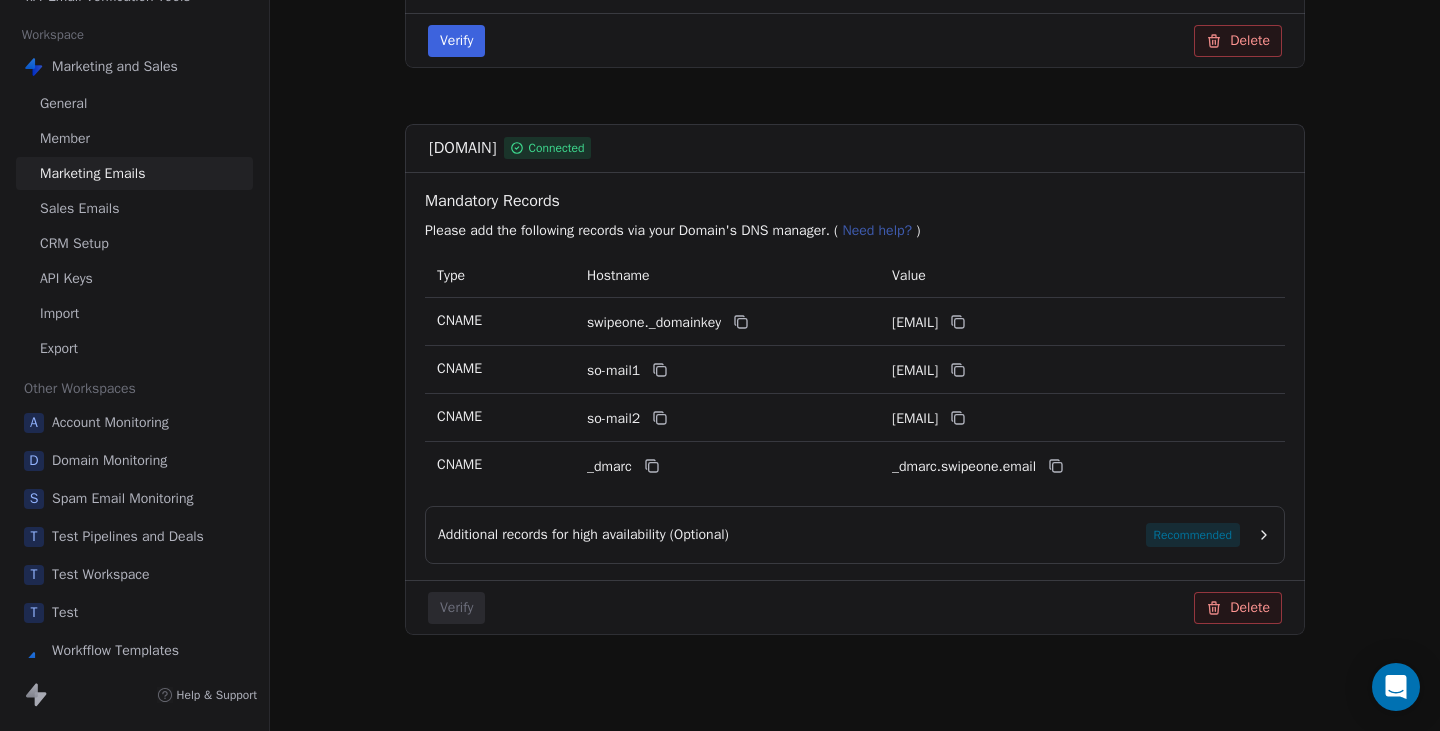 scroll, scrollTop: 1338, scrollLeft: 0, axis: vertical 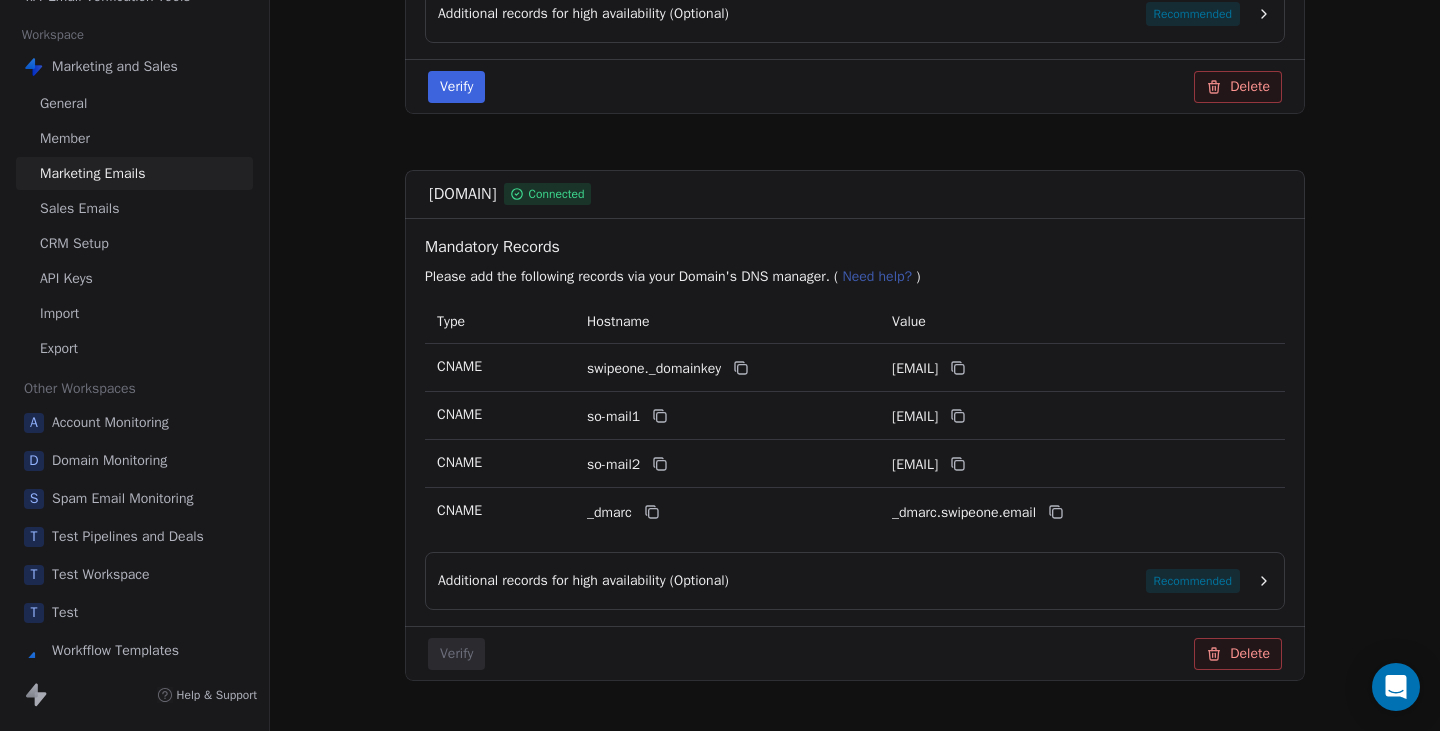 click on "Additional records for high availability (Optional) Recommended" at bounding box center (839, 581) 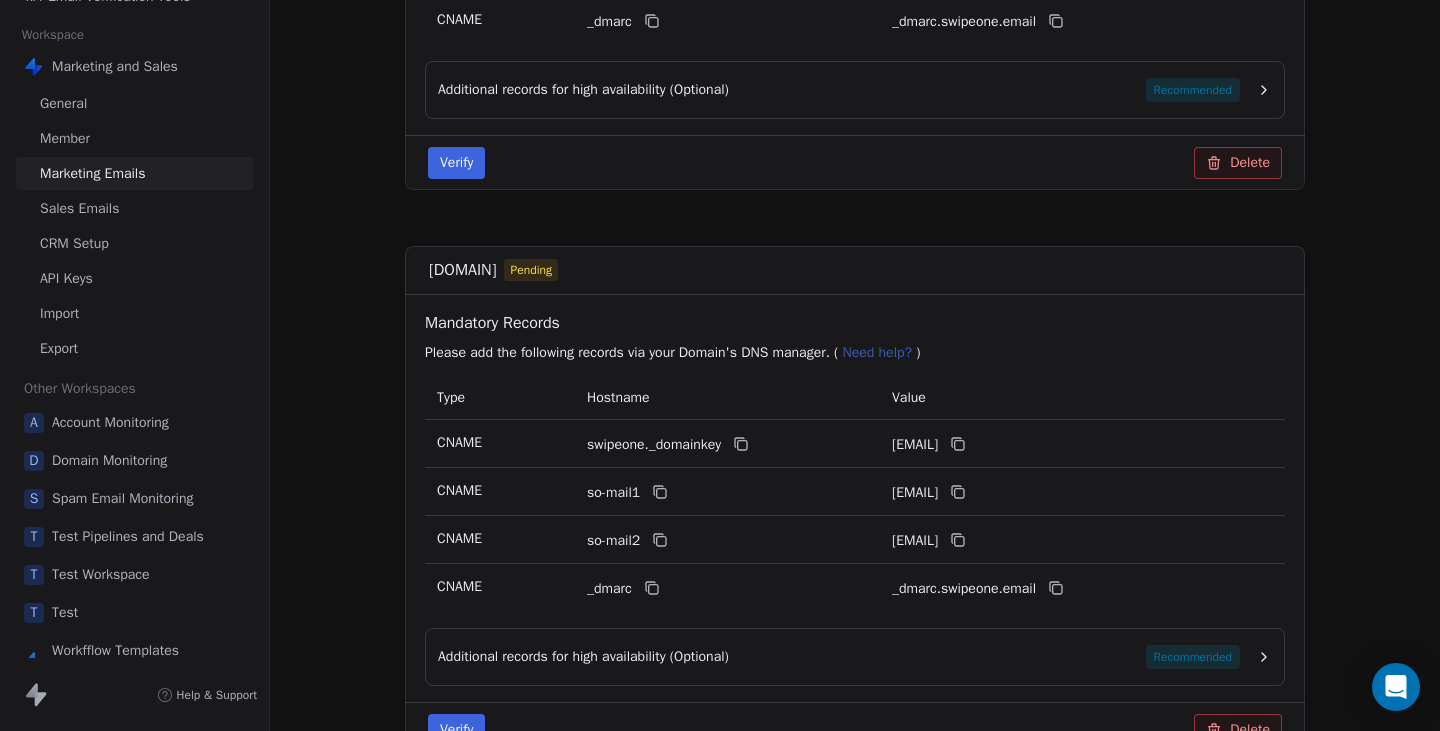 scroll, scrollTop: 863, scrollLeft: 0, axis: vertical 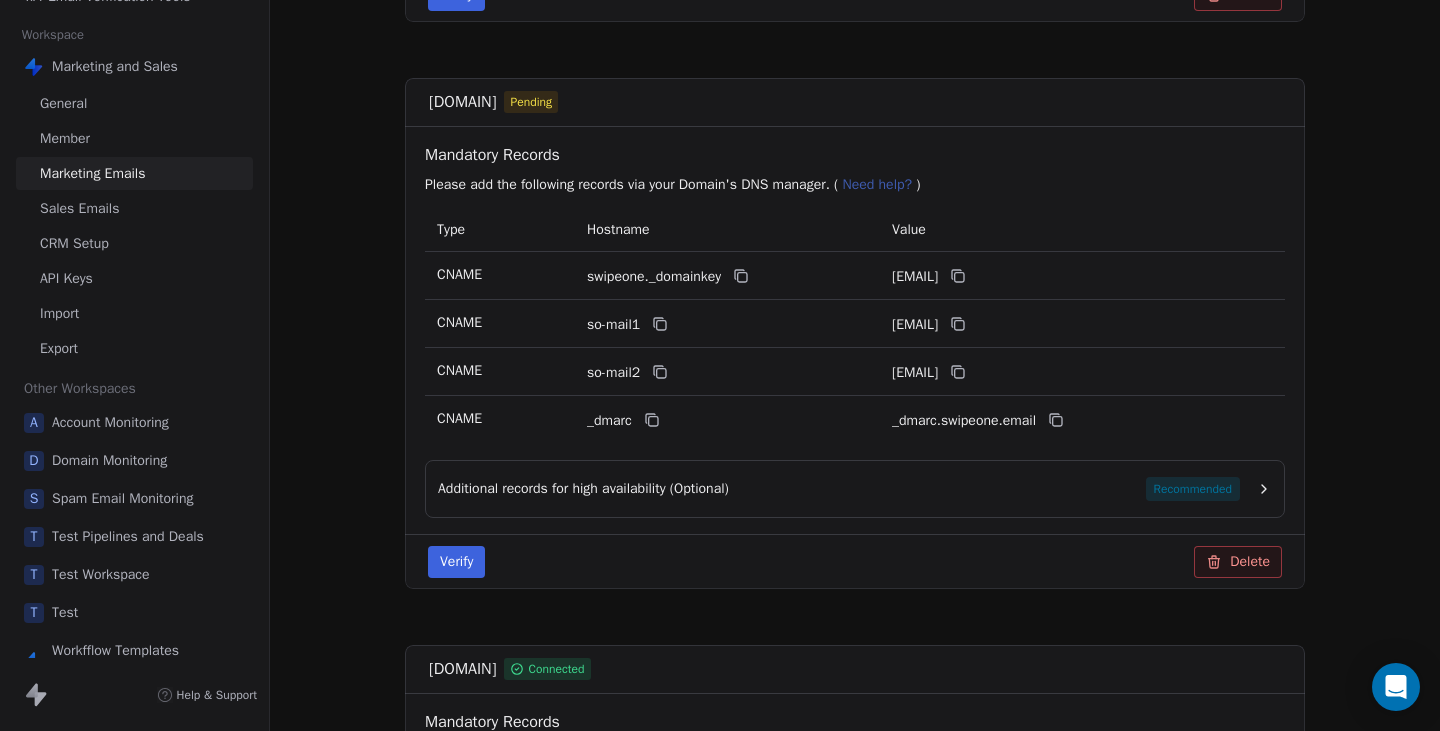click on "Additional records for high availability (Optional) Recommended" at bounding box center [839, 489] 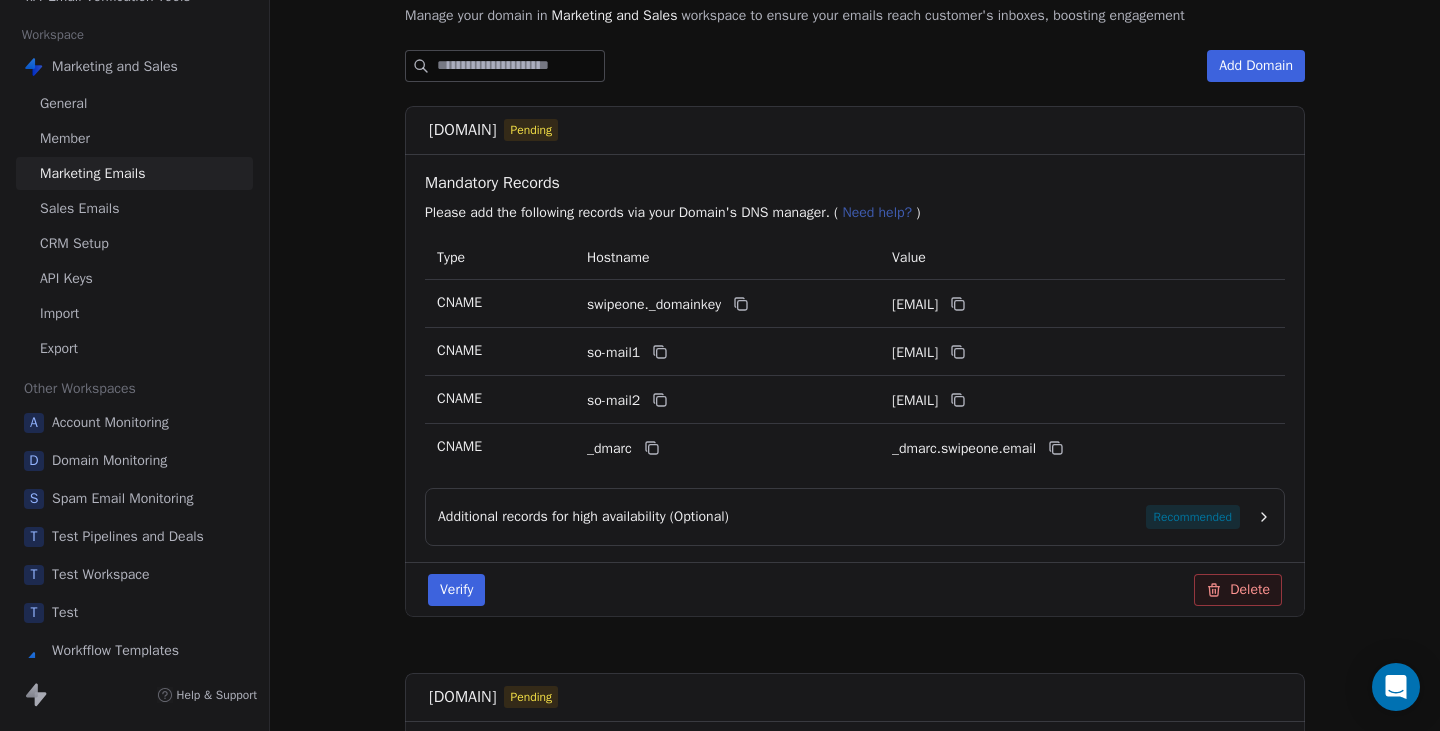 scroll, scrollTop: 310, scrollLeft: 0, axis: vertical 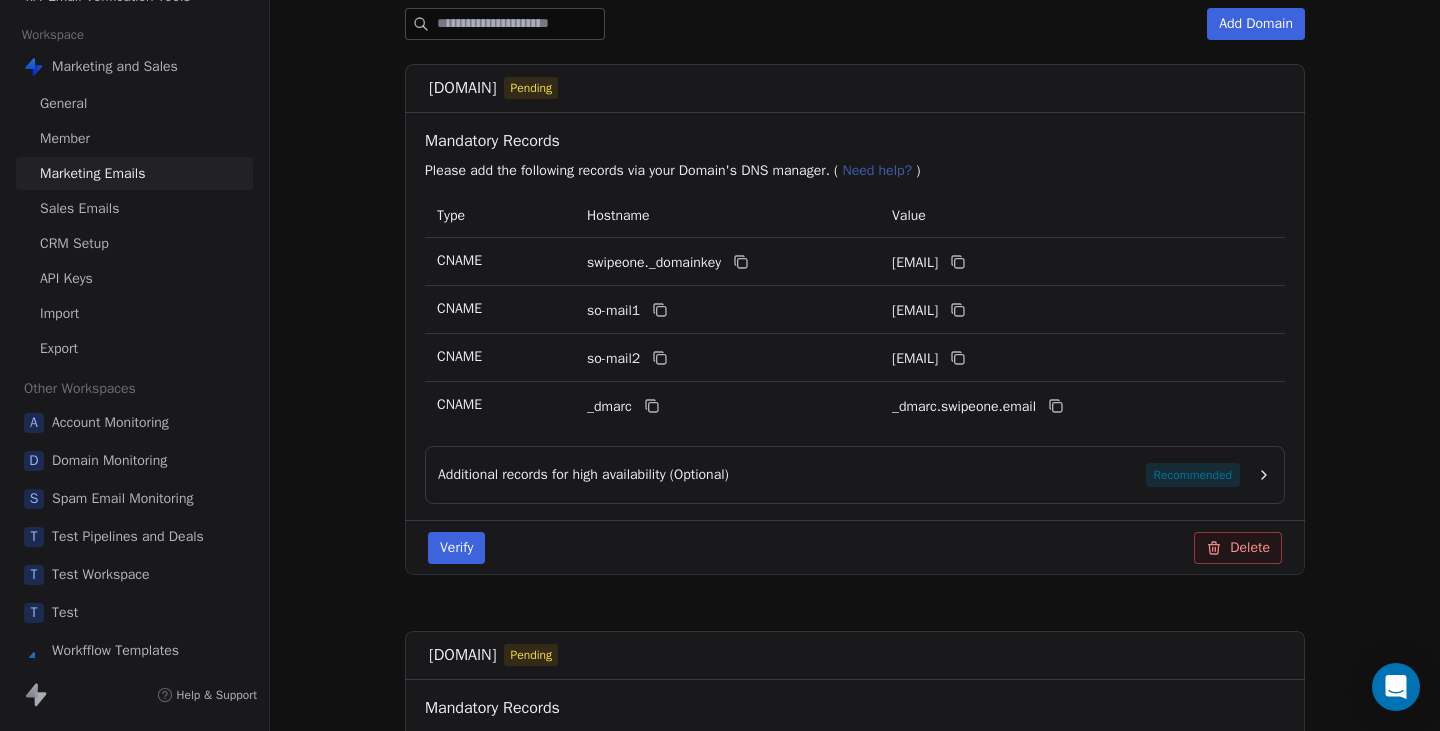 click on "Additional records for high availability (Optional) Recommended" at bounding box center (839, 475) 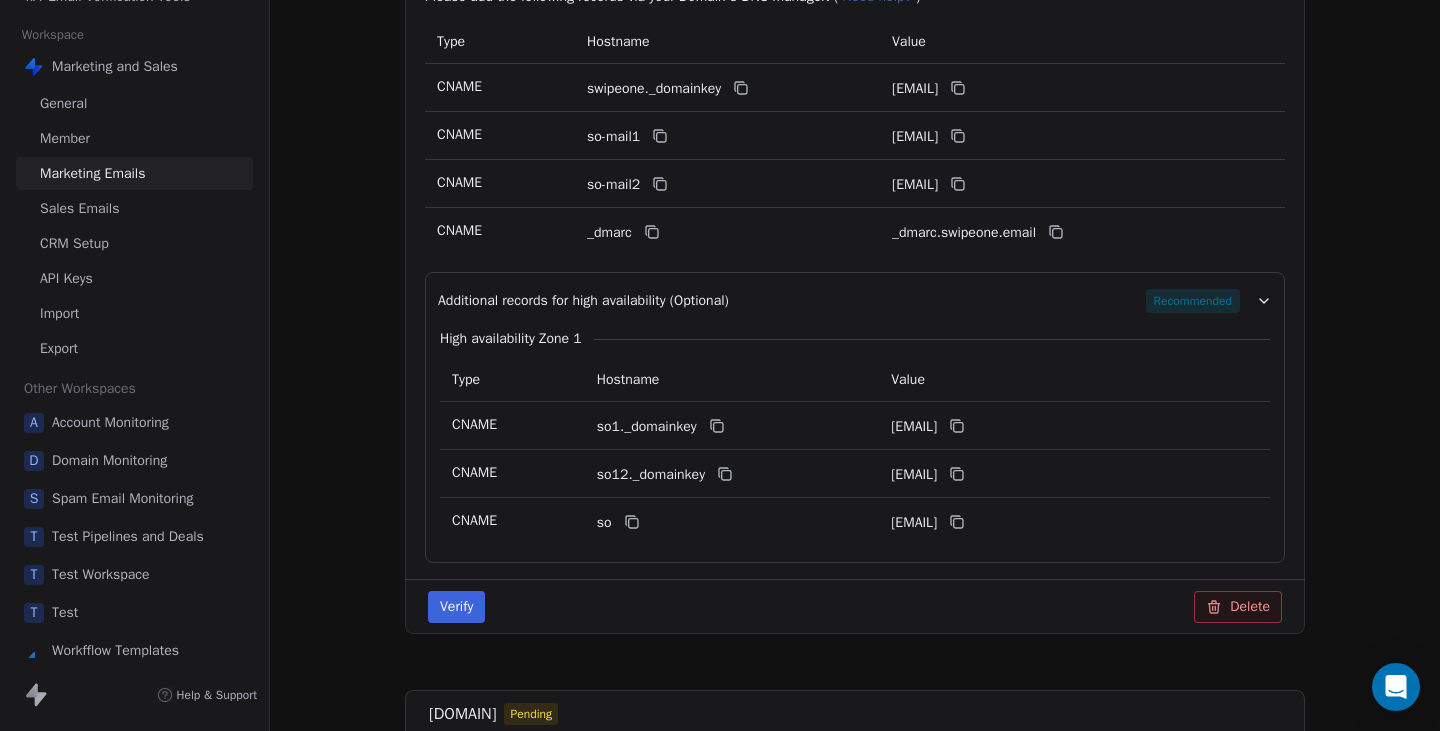 scroll, scrollTop: 497, scrollLeft: 0, axis: vertical 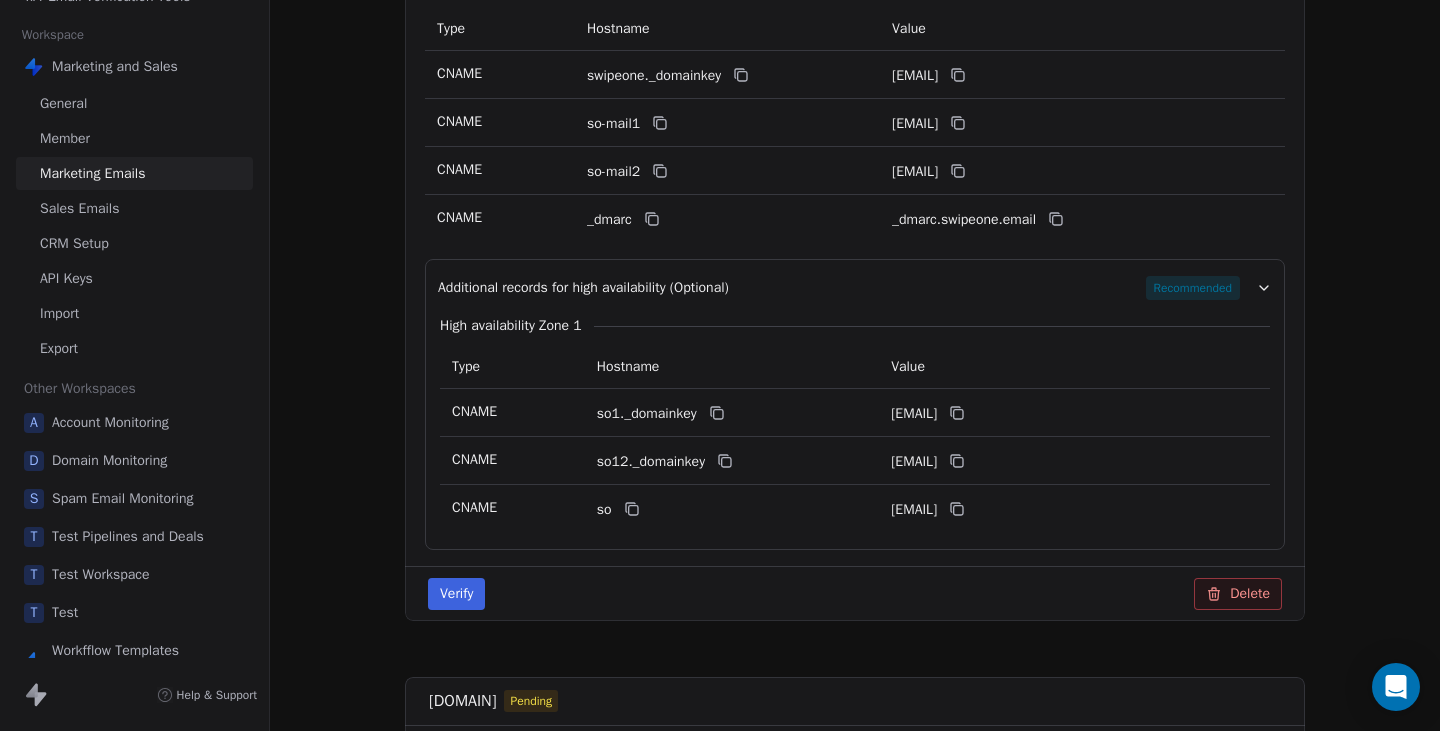 click on "Additional records for high availability (Optional) Recommended" at bounding box center [855, 288] 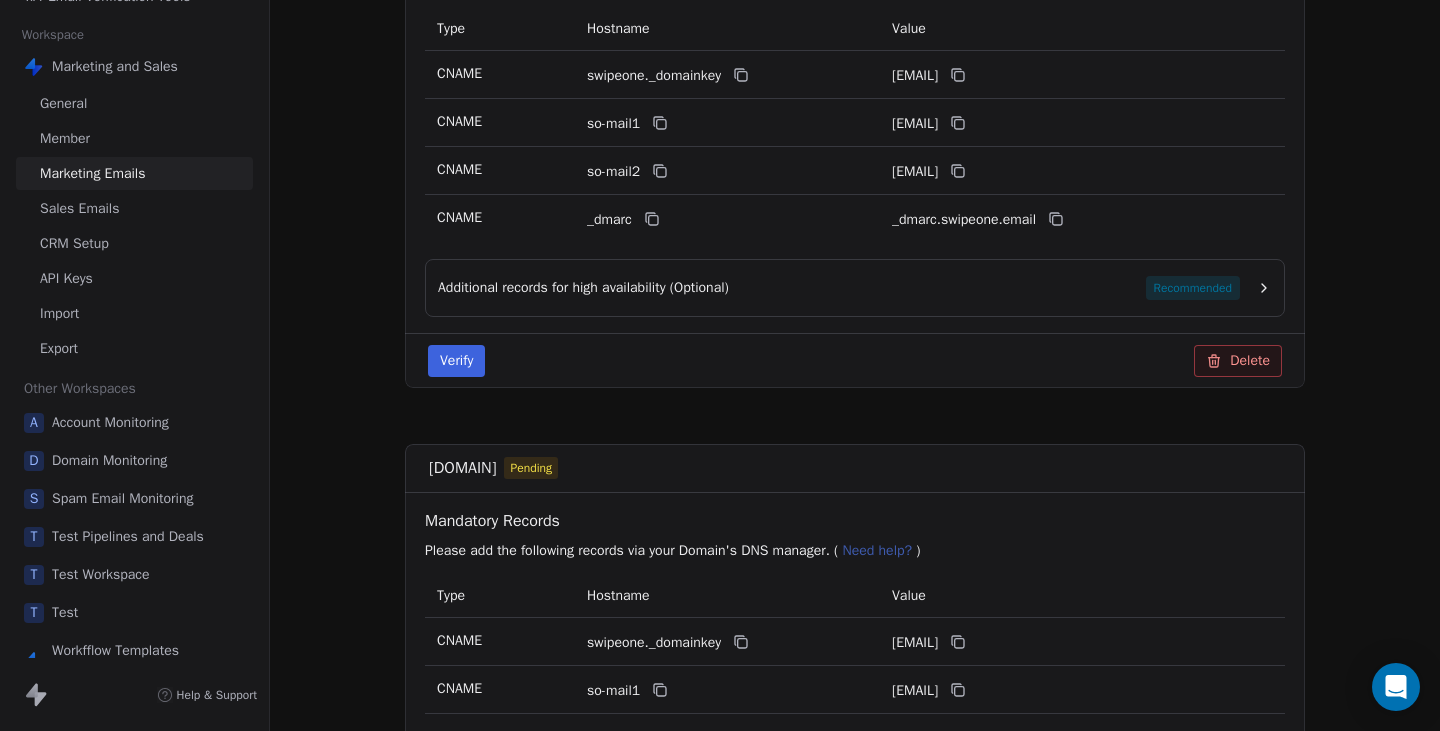 scroll, scrollTop: 763, scrollLeft: 0, axis: vertical 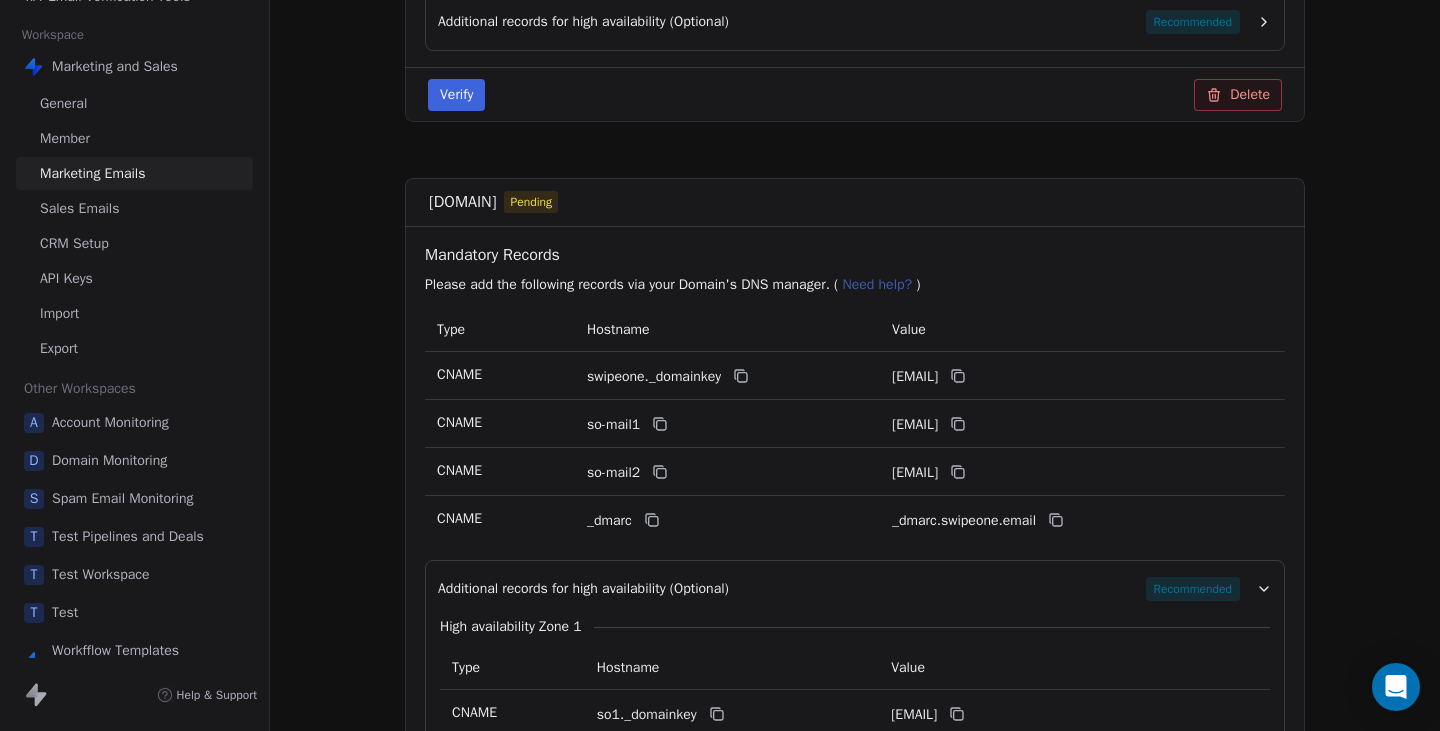 click 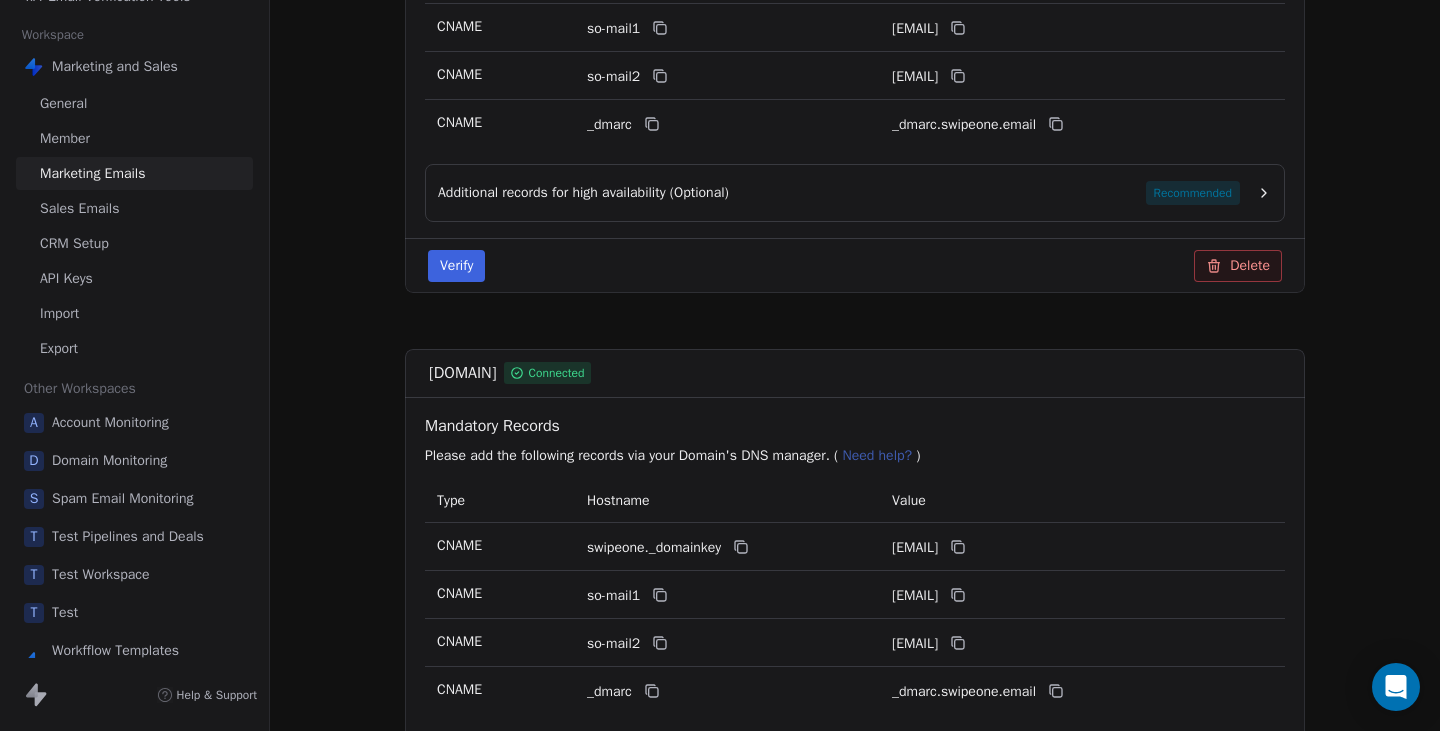 scroll, scrollTop: 1515, scrollLeft: 0, axis: vertical 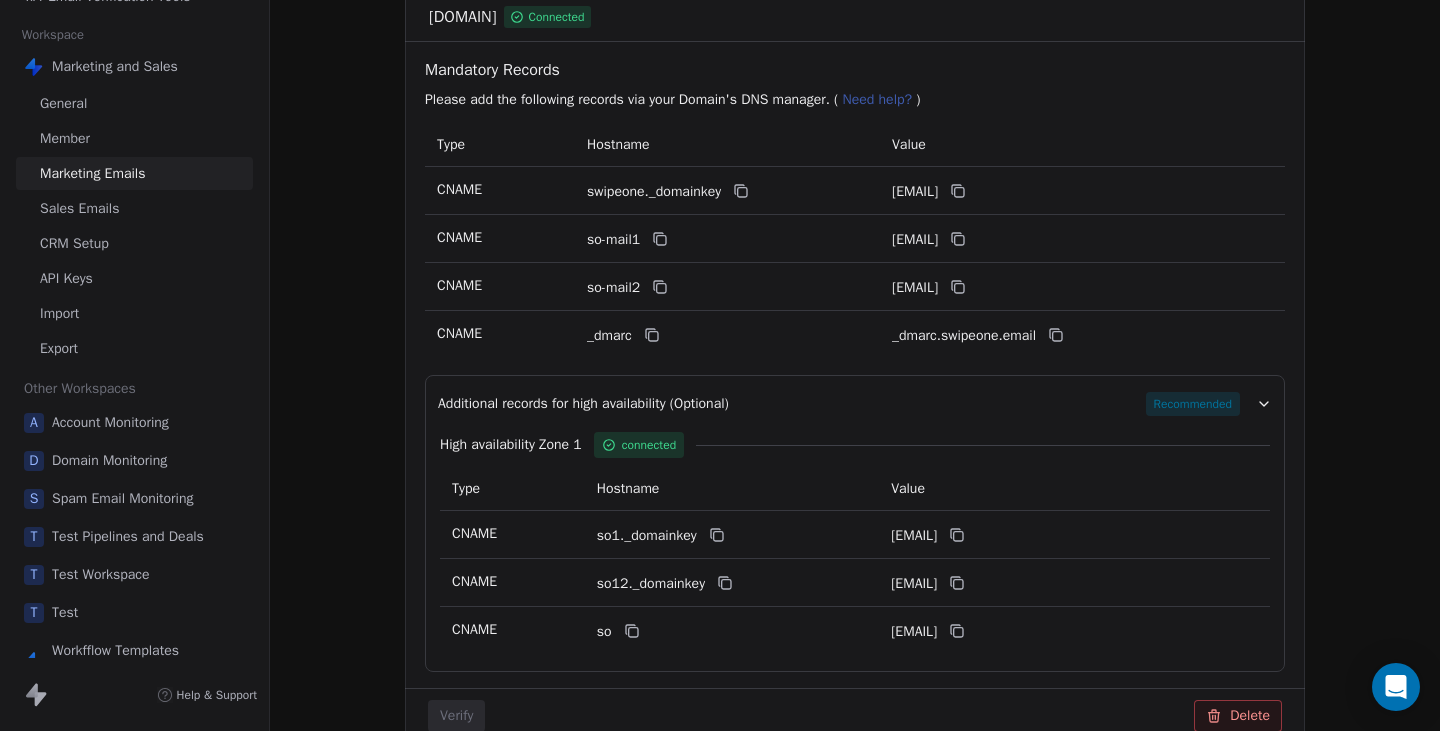 click on "Additional records for high availability (Optional) Recommended" at bounding box center [855, 404] 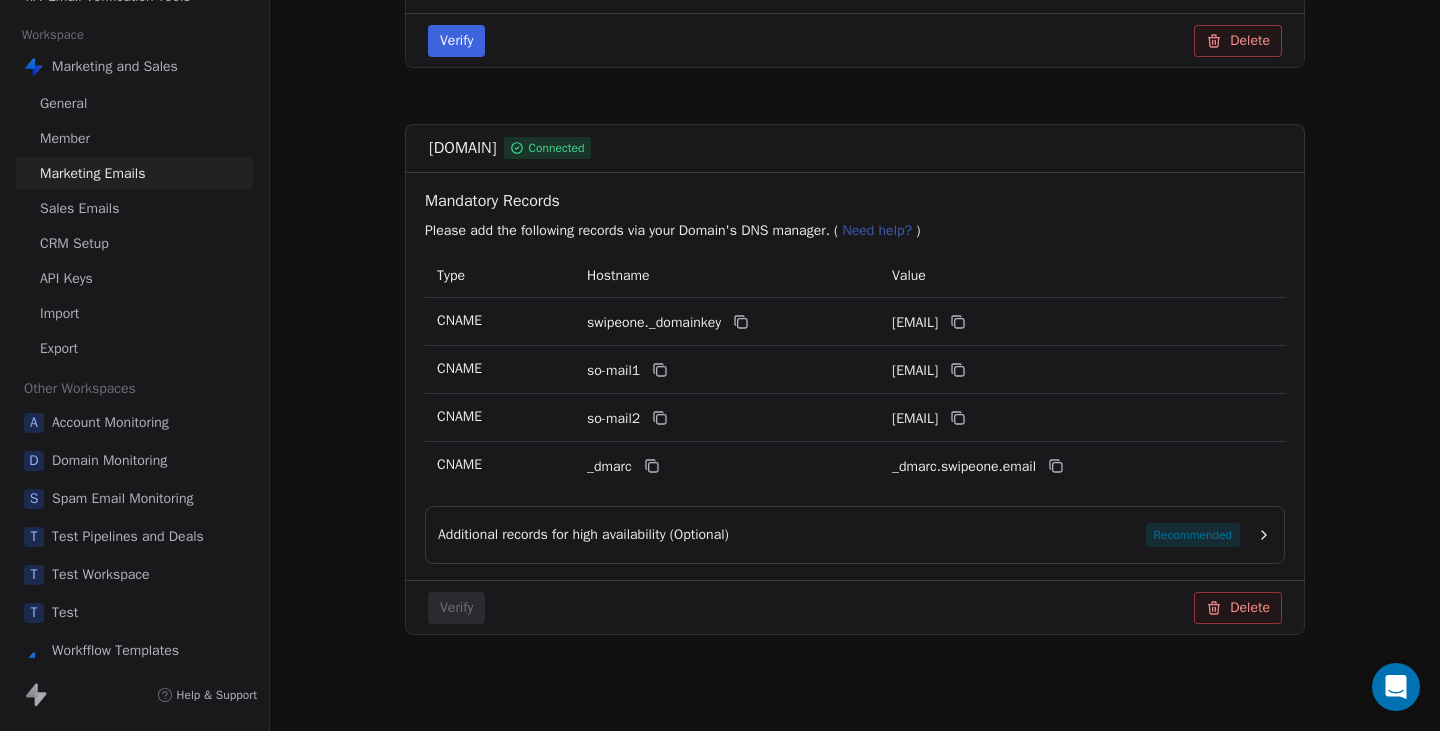 scroll, scrollTop: 0, scrollLeft: 0, axis: both 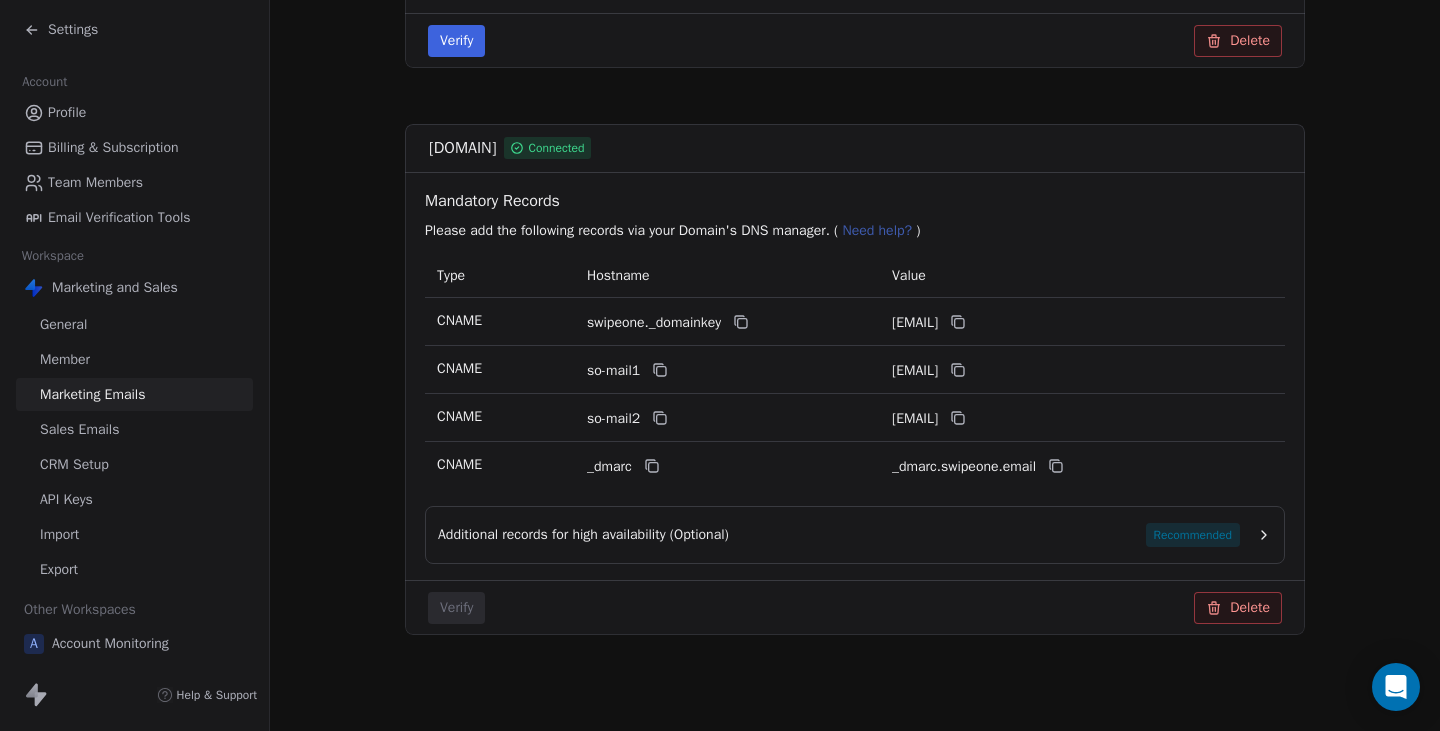 click on "Settings" at bounding box center (73, 30) 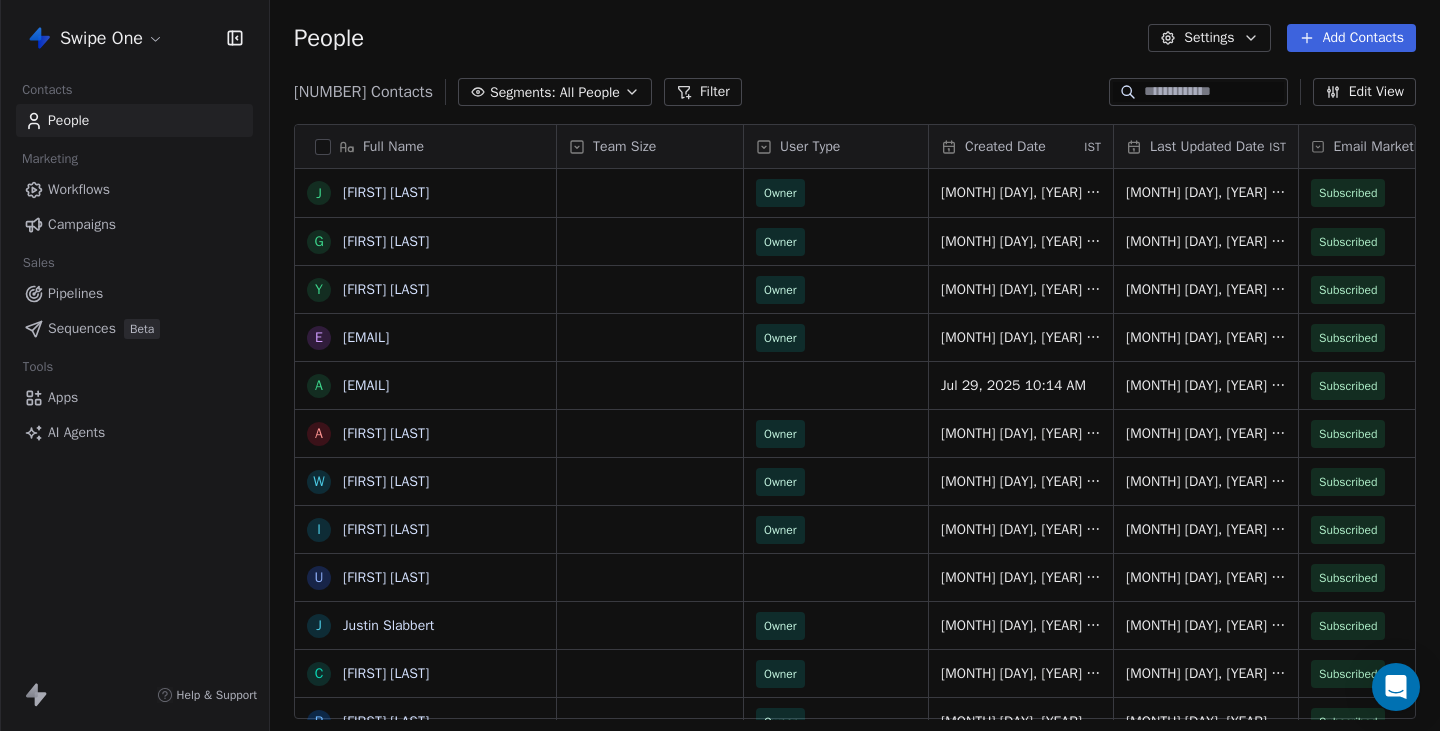 scroll, scrollTop: 0, scrollLeft: 1, axis: horizontal 